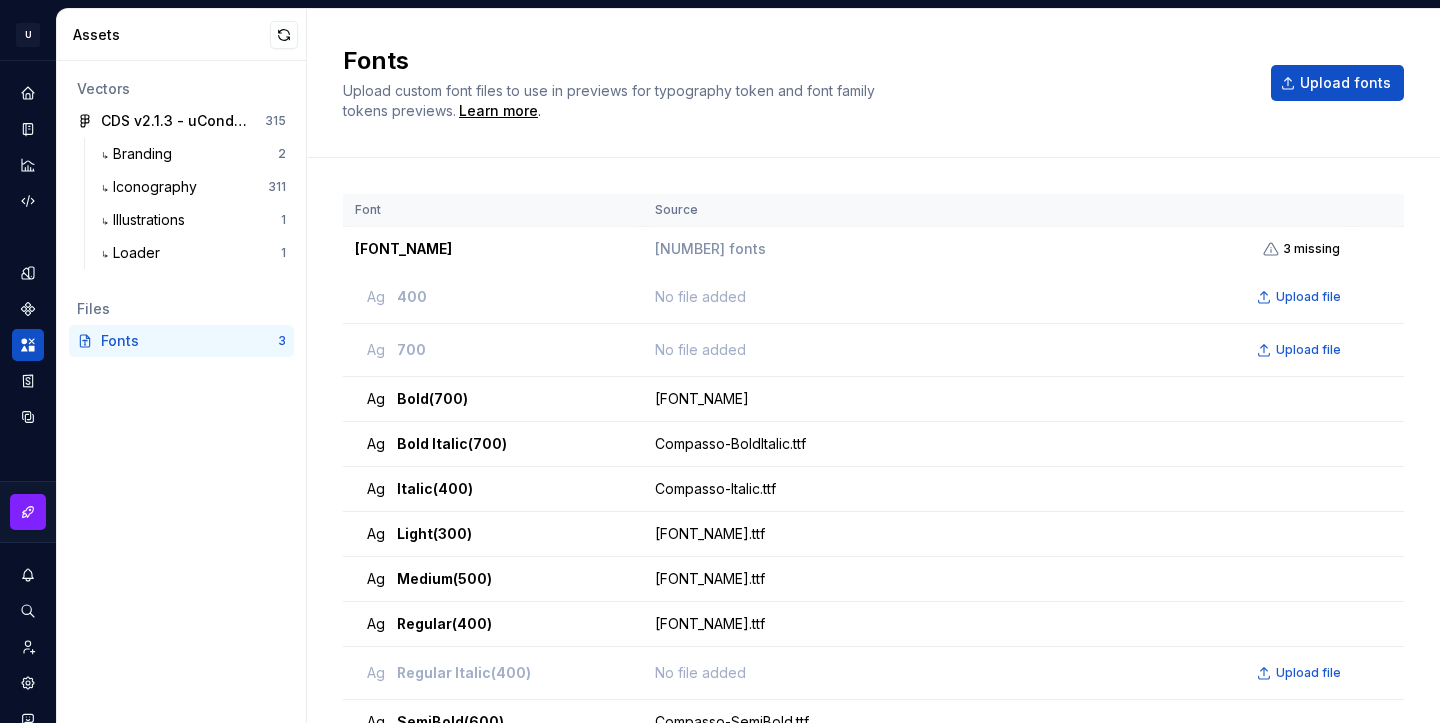 scroll, scrollTop: 0, scrollLeft: 0, axis: both 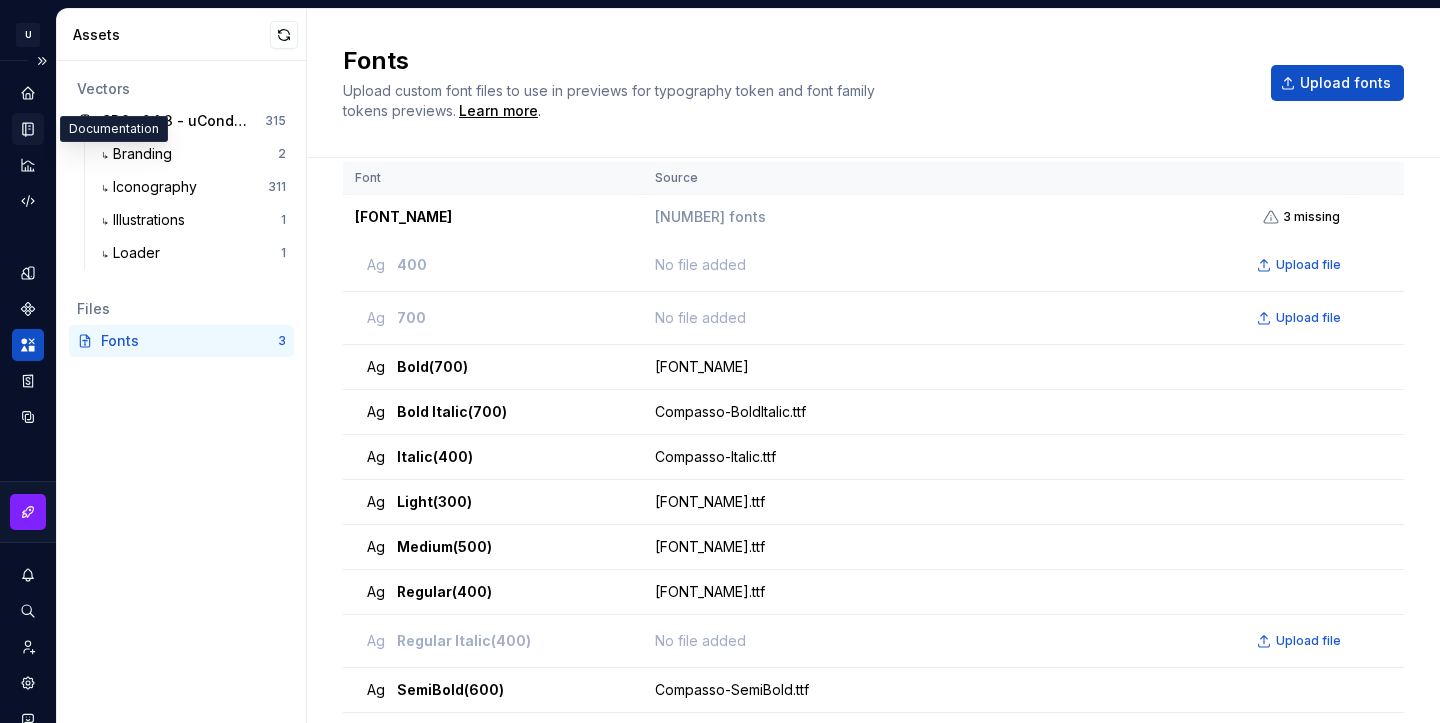 click 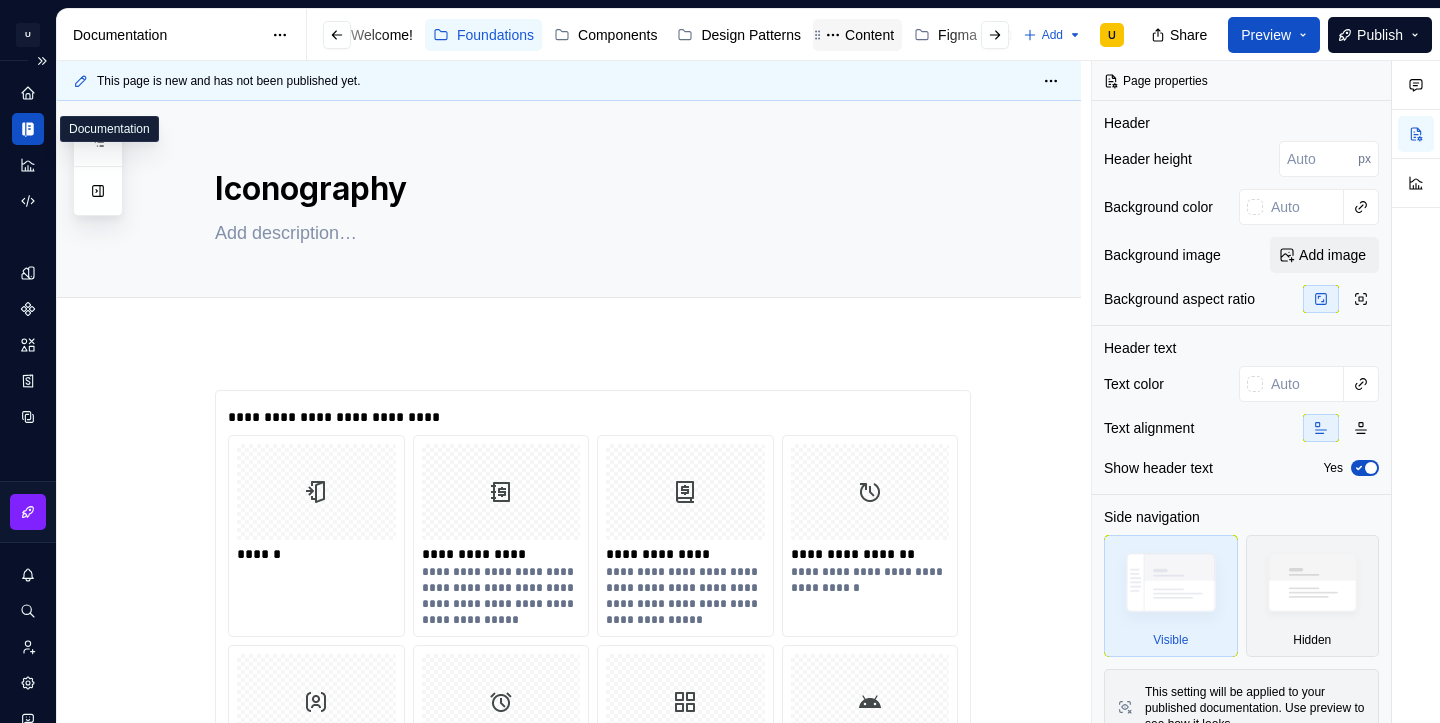 scroll, scrollTop: 0, scrollLeft: 116, axis: horizontal 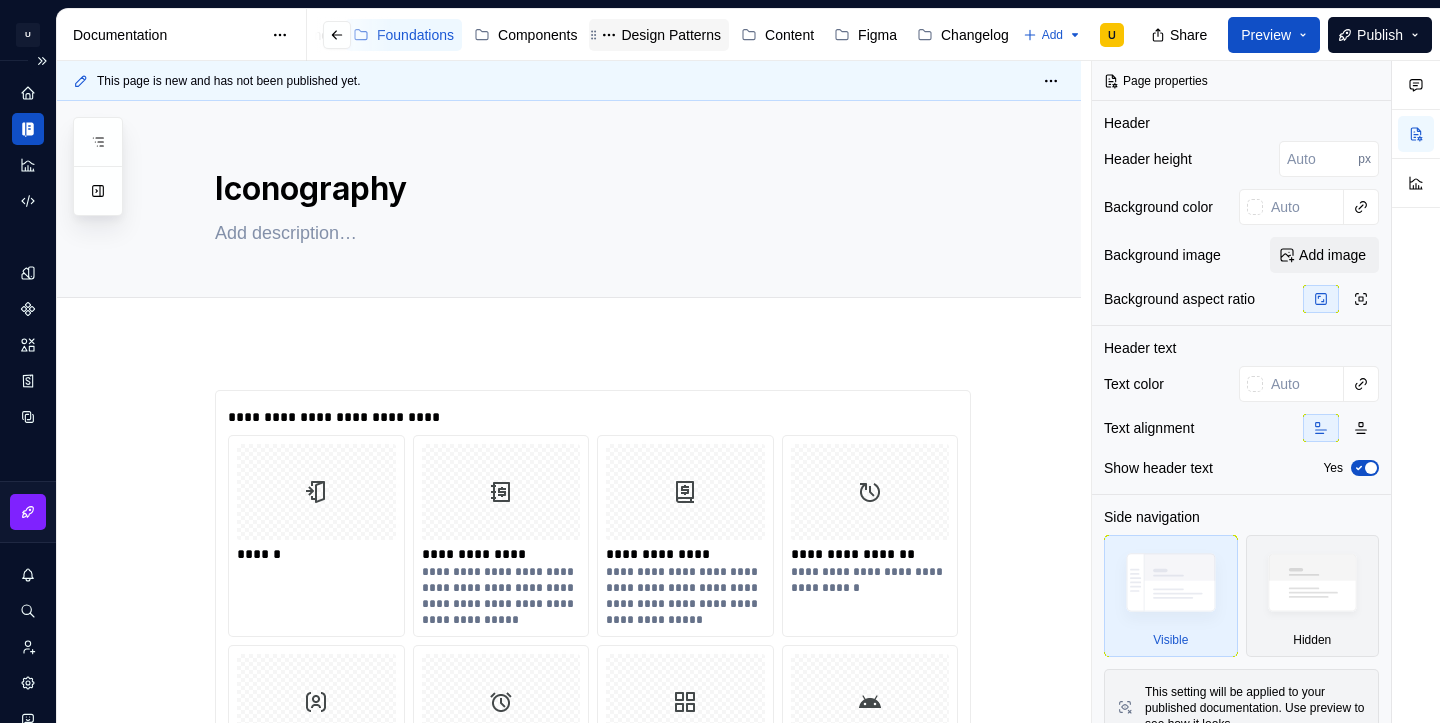click on "Design Patterns" at bounding box center [671, 35] 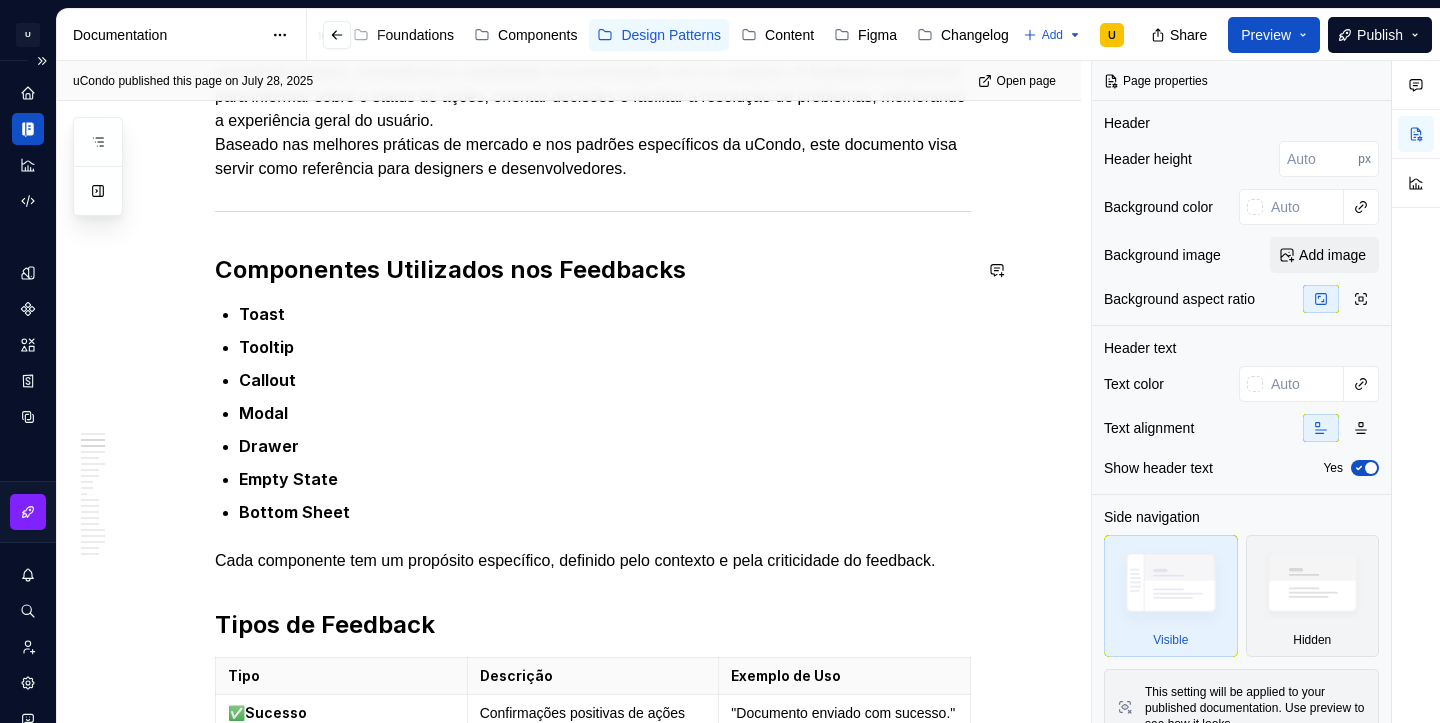 scroll, scrollTop: 528, scrollLeft: 0, axis: vertical 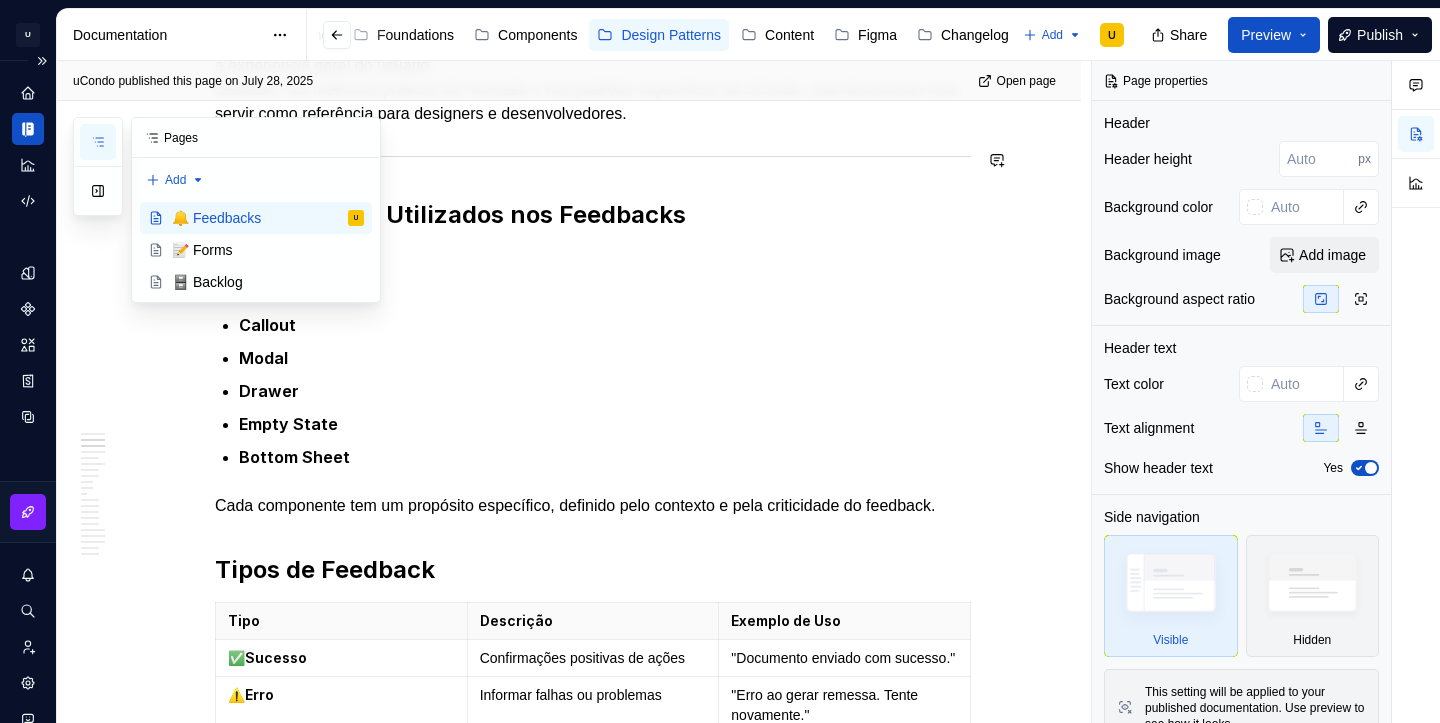 click at bounding box center (98, 142) 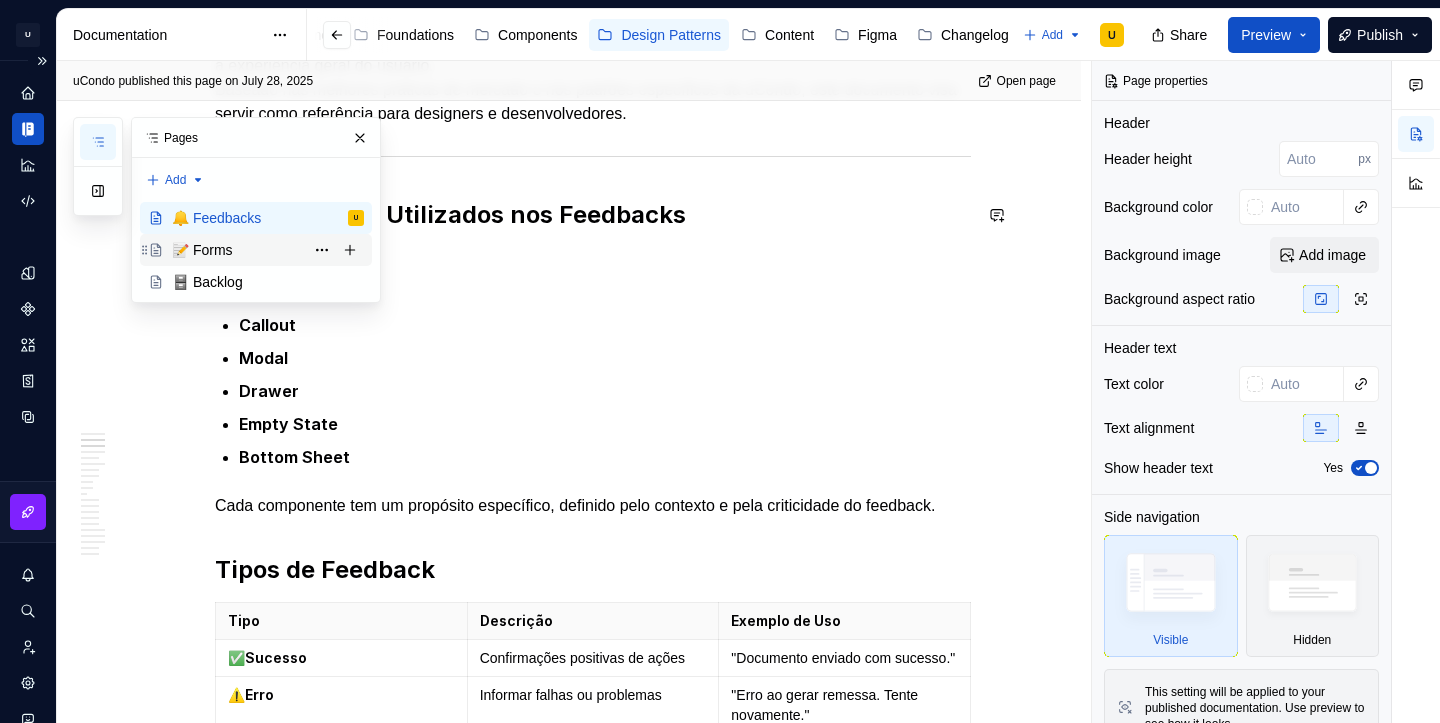click on "📝 Forms" at bounding box center (202, 250) 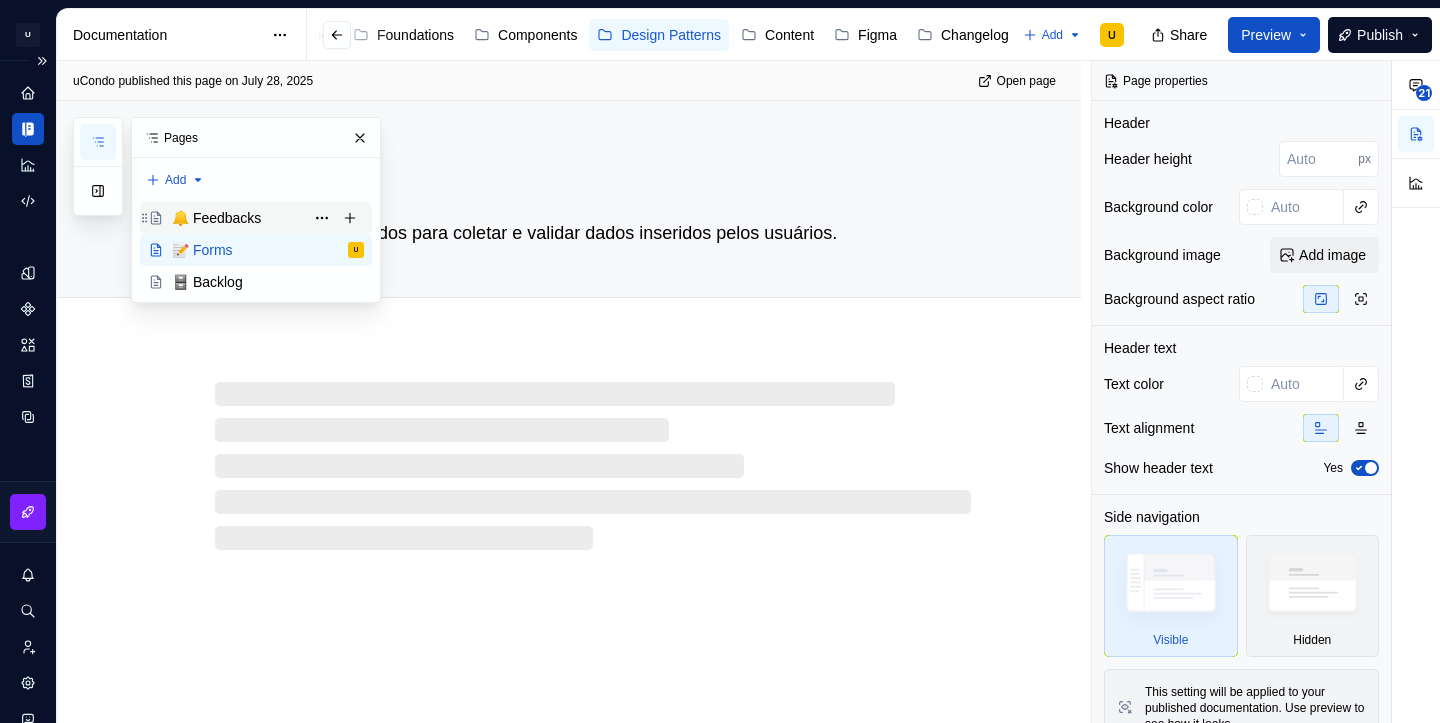click on "🔔 Feedbacks" at bounding box center (216, 218) 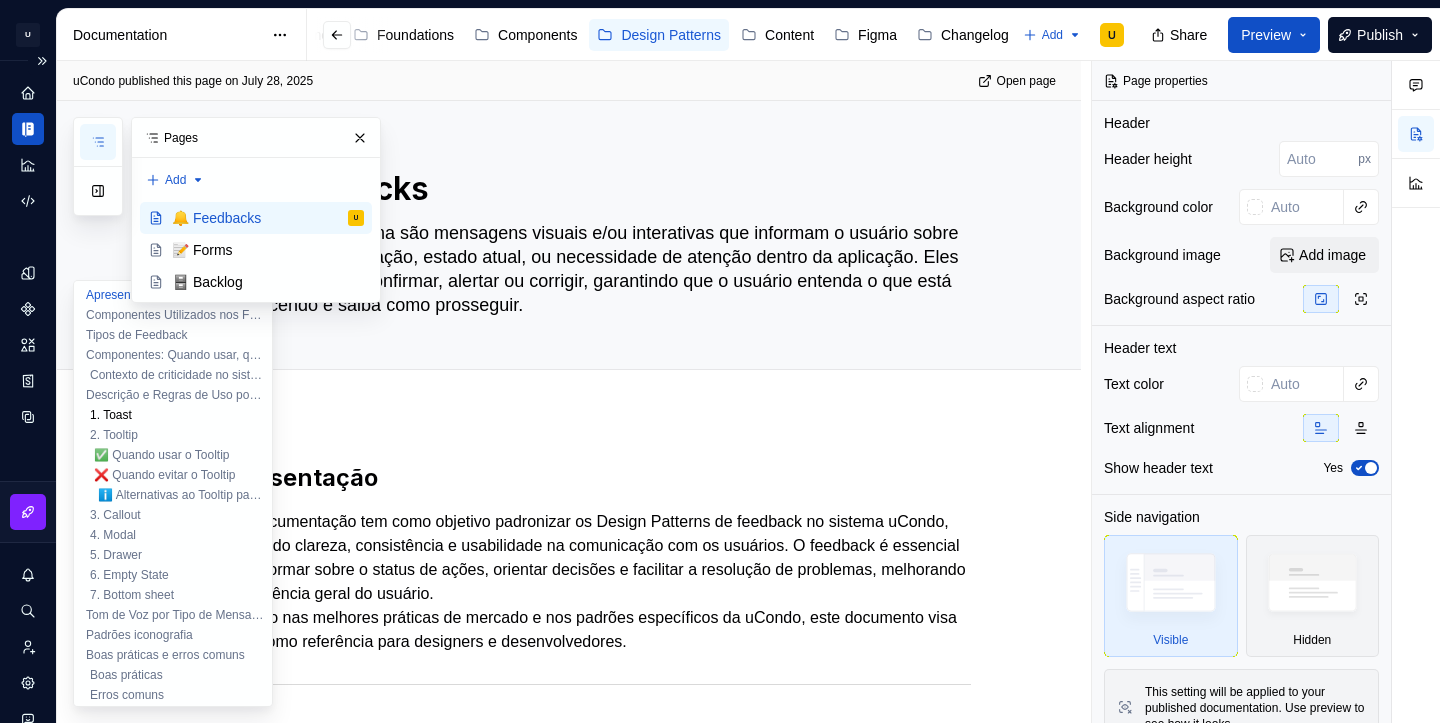 click on "1. Toast" at bounding box center (173, 415) 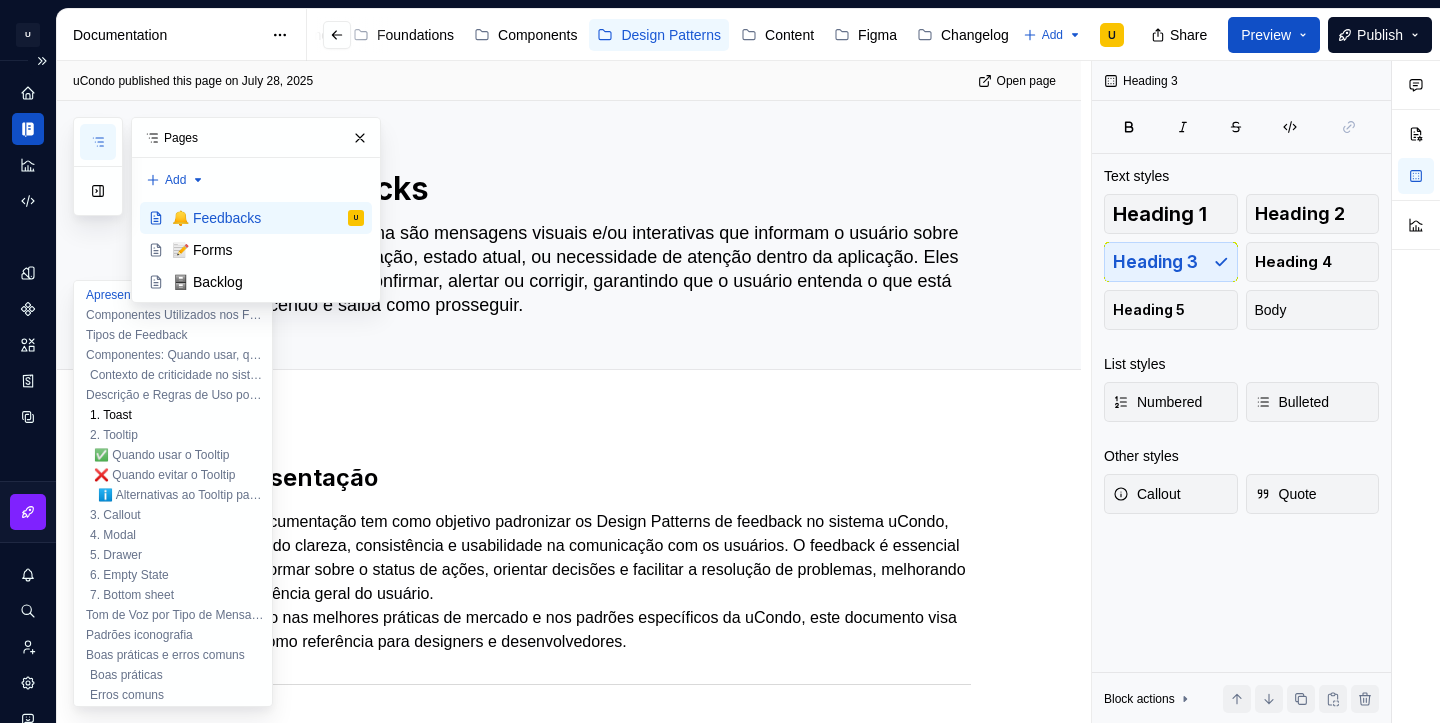scroll, scrollTop: 185, scrollLeft: 0, axis: vertical 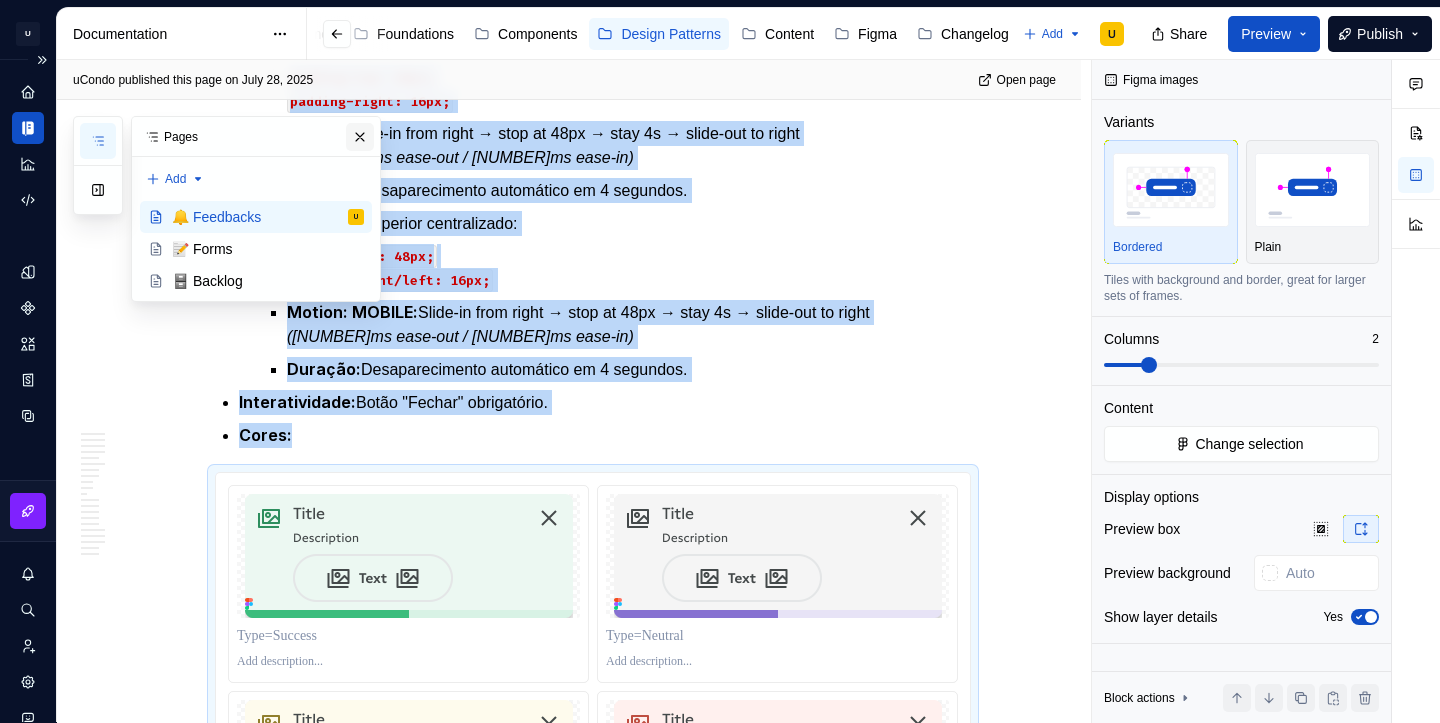 click at bounding box center [360, 137] 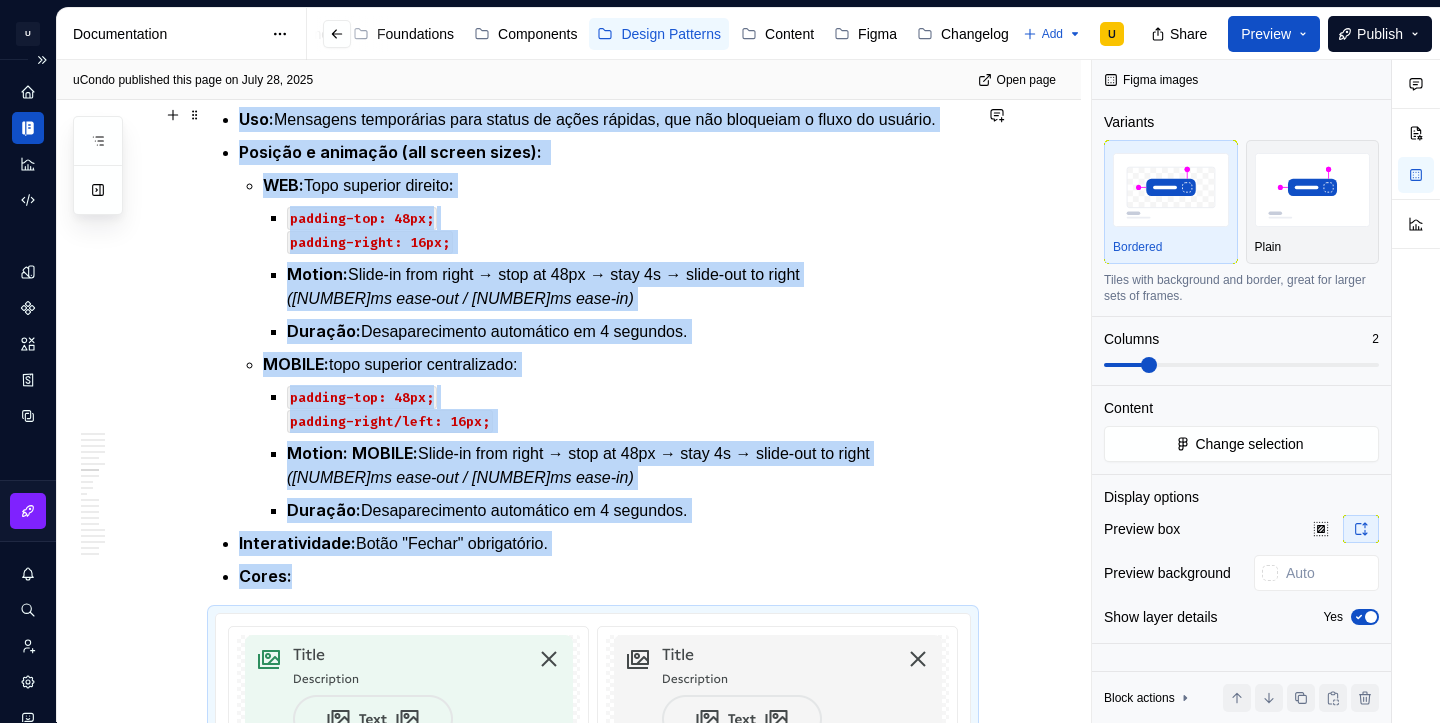 scroll, scrollTop: 3394, scrollLeft: 0, axis: vertical 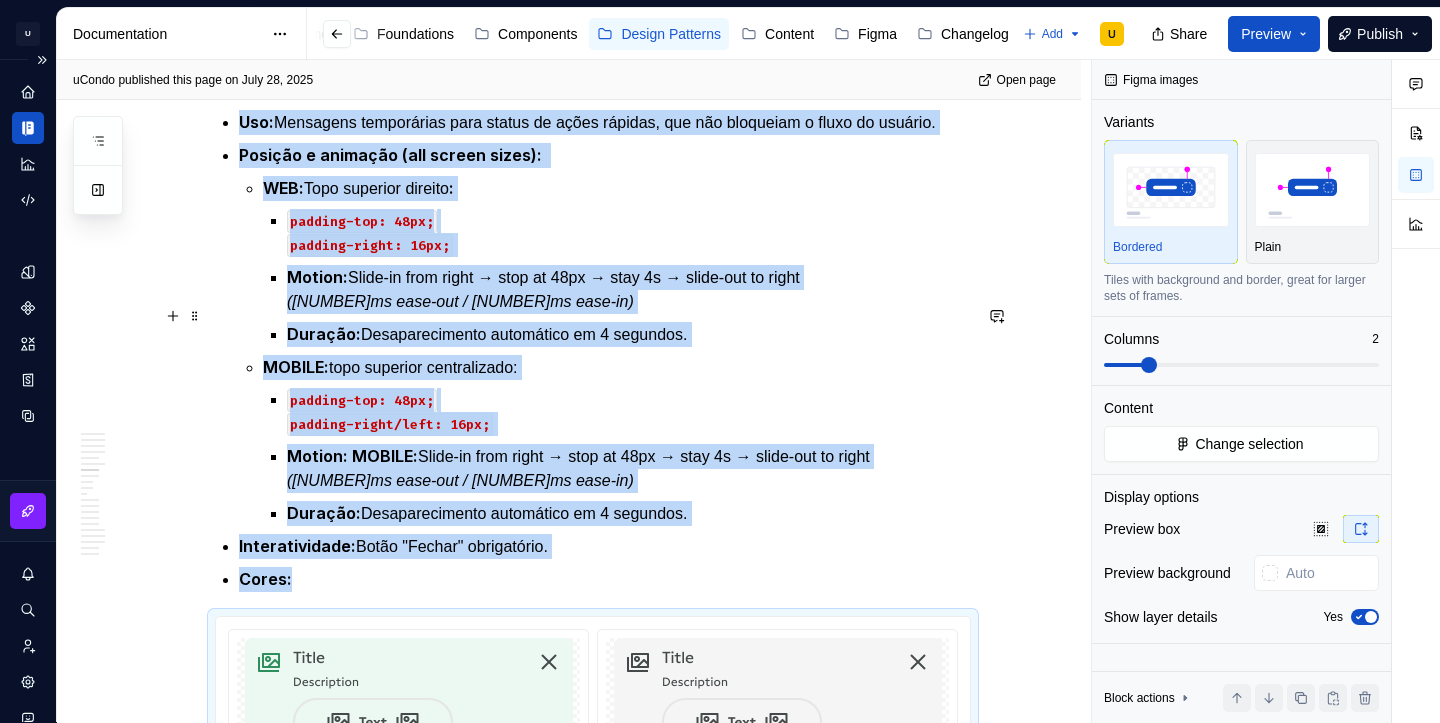 click on "Uso:  Mensagens temporárias para status de ações rápidas, que não bloqueiam o fluxo do usuário." at bounding box center [605, 122] 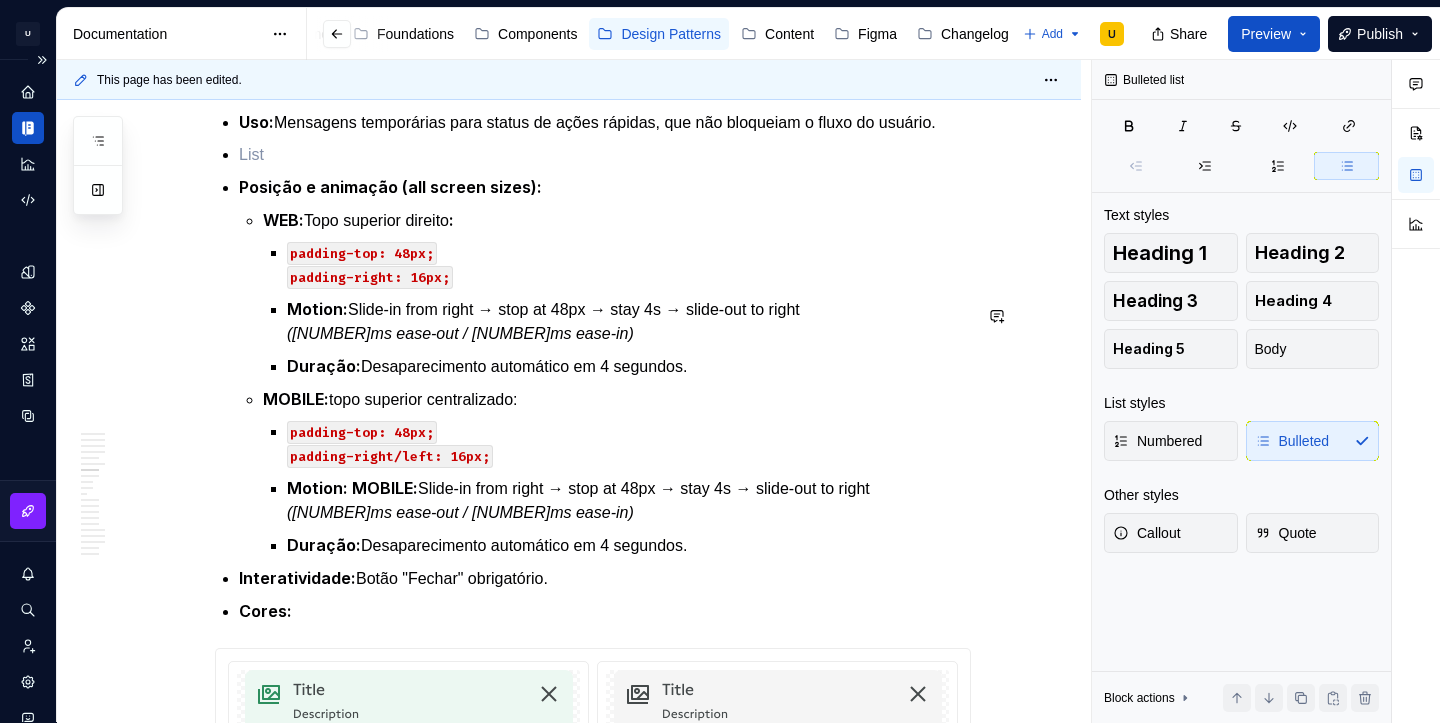 type on "*" 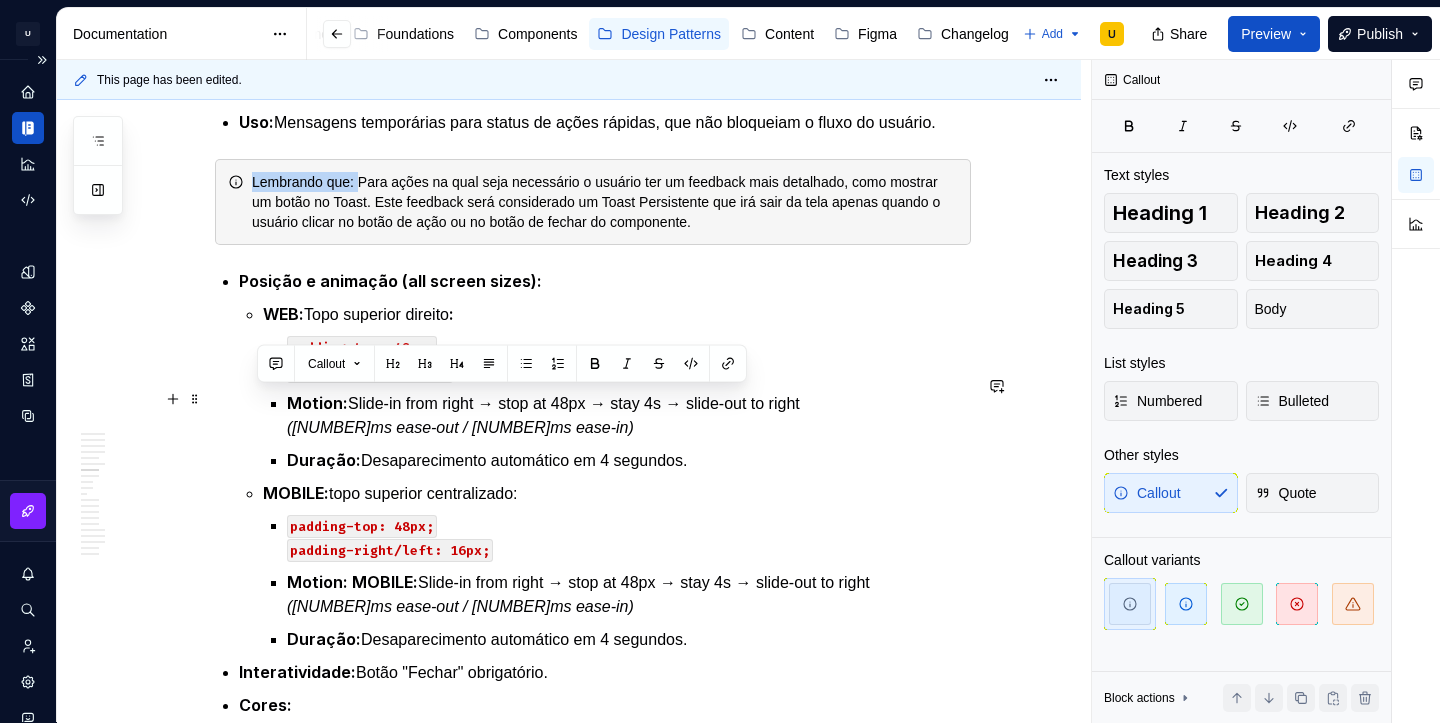 drag, startPoint x: 367, startPoint y: 402, endPoint x: 218, endPoint y: 397, distance: 149.08386 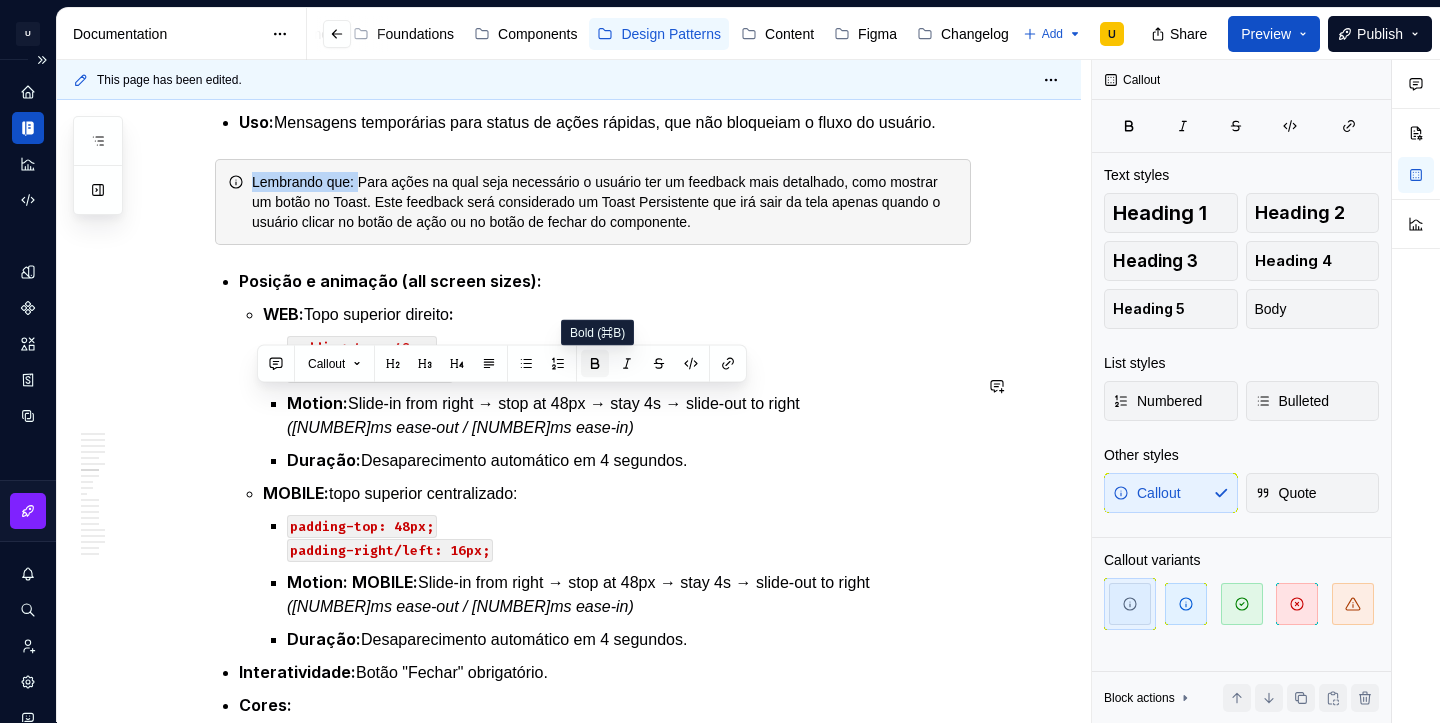 click at bounding box center (595, 364) 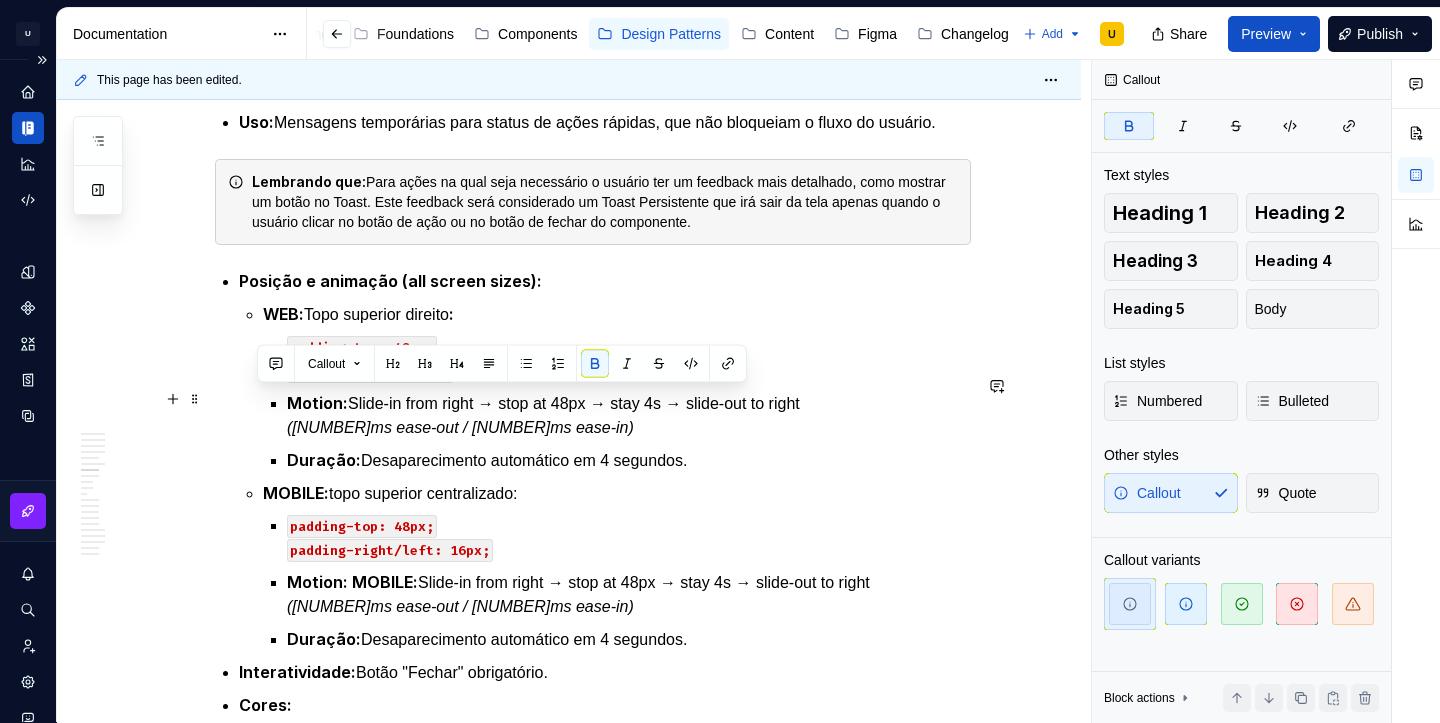 click on "Lembrando que:  Para ações na qual seja necessário o usuário ter um feedback mais detalhado, como mostrar um botão no Toast. Este feedback será considerado um Toast Persistente que irá sair da tela apenas quando o usuário clicar no botão de ação ou no botão de fechar do componente." at bounding box center [605, 202] 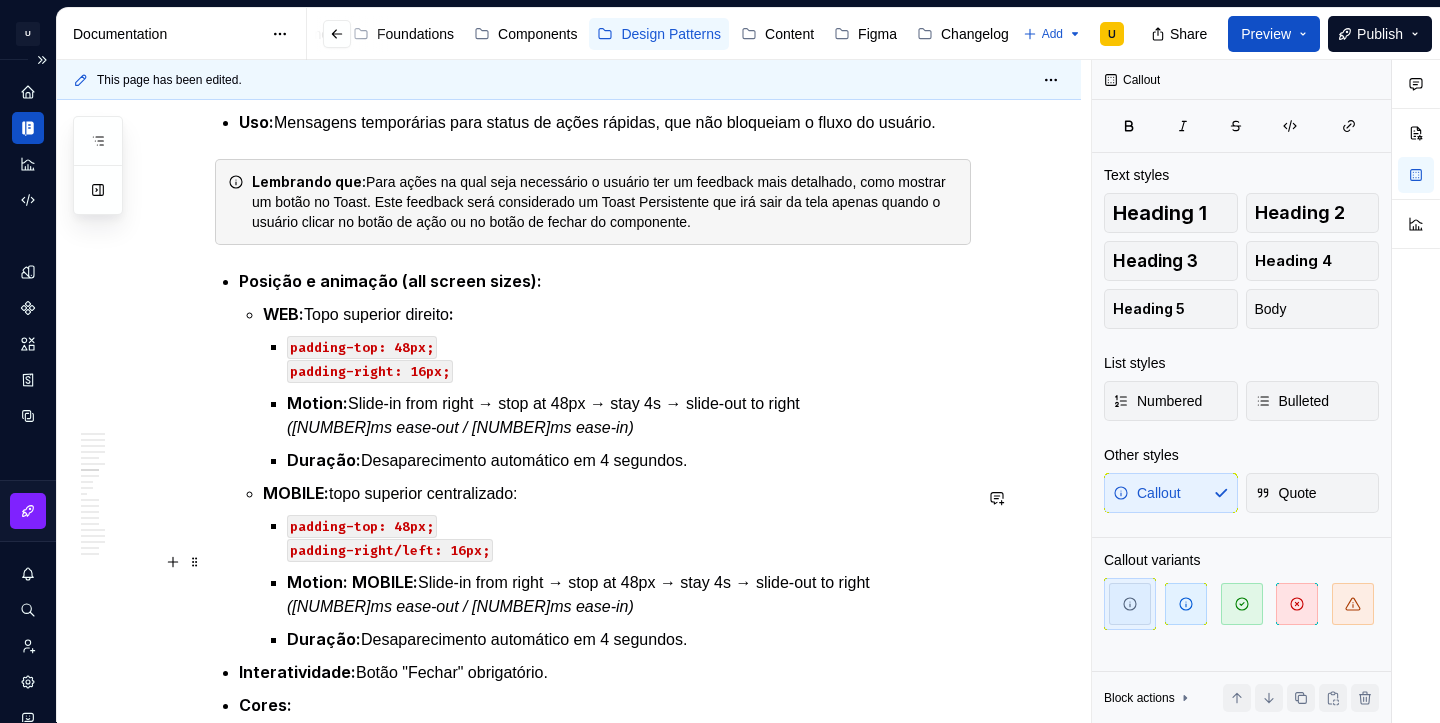 click on "padding-top: 48px; padding-right: 16px;" at bounding box center [629, 359] 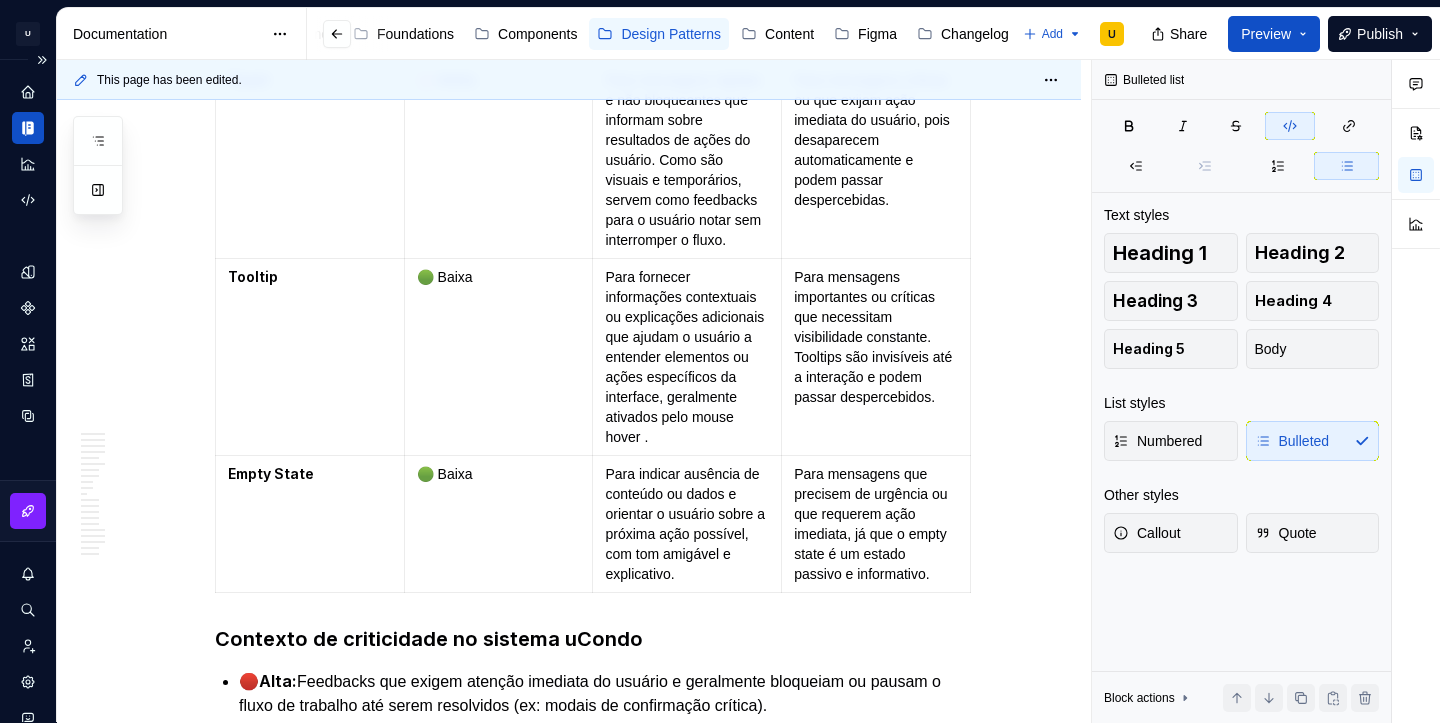 scroll, scrollTop: 2316, scrollLeft: 0, axis: vertical 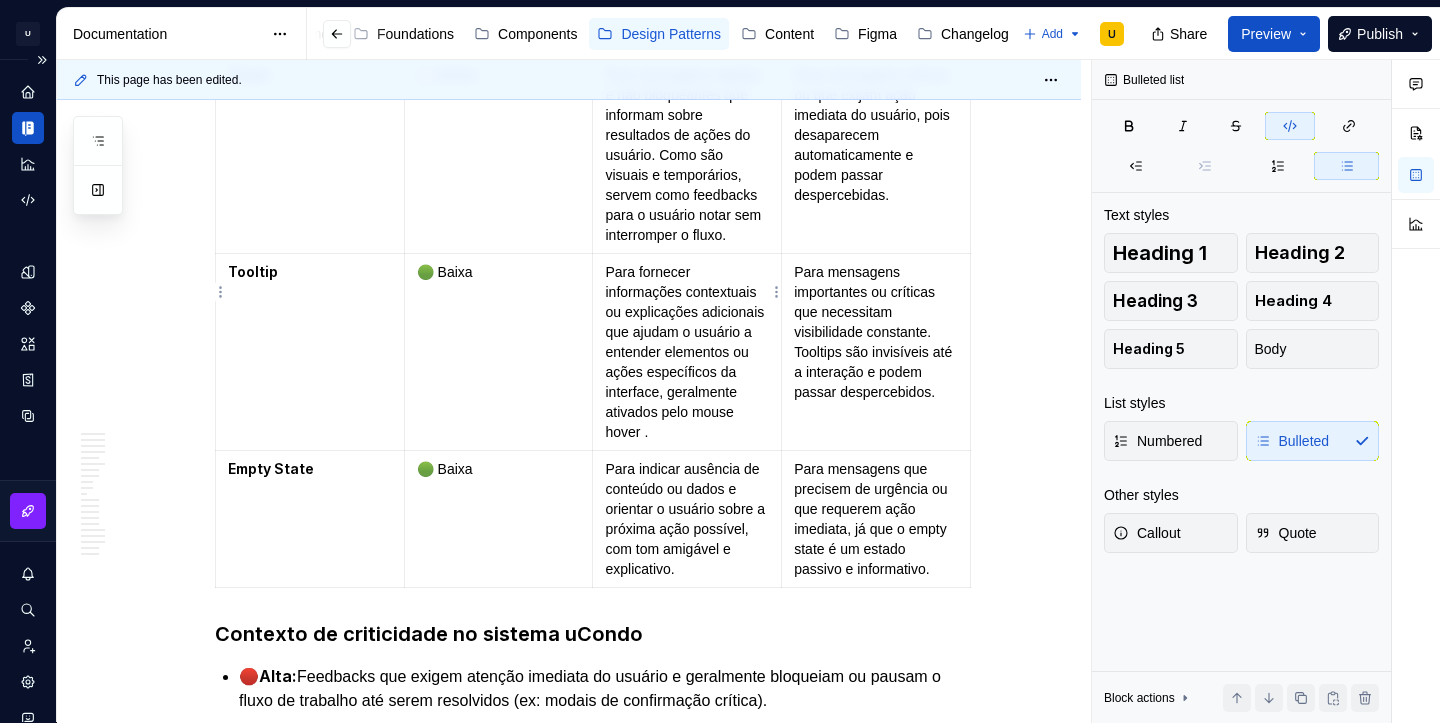 click on "Para mensagens rápidas e não bloqueantes que informam sobre resultados de ações do usuário. Como são visuais e temporários, servem como feedbacks para o usuário notar sem interromper o fluxo." at bounding box center (687, 155) 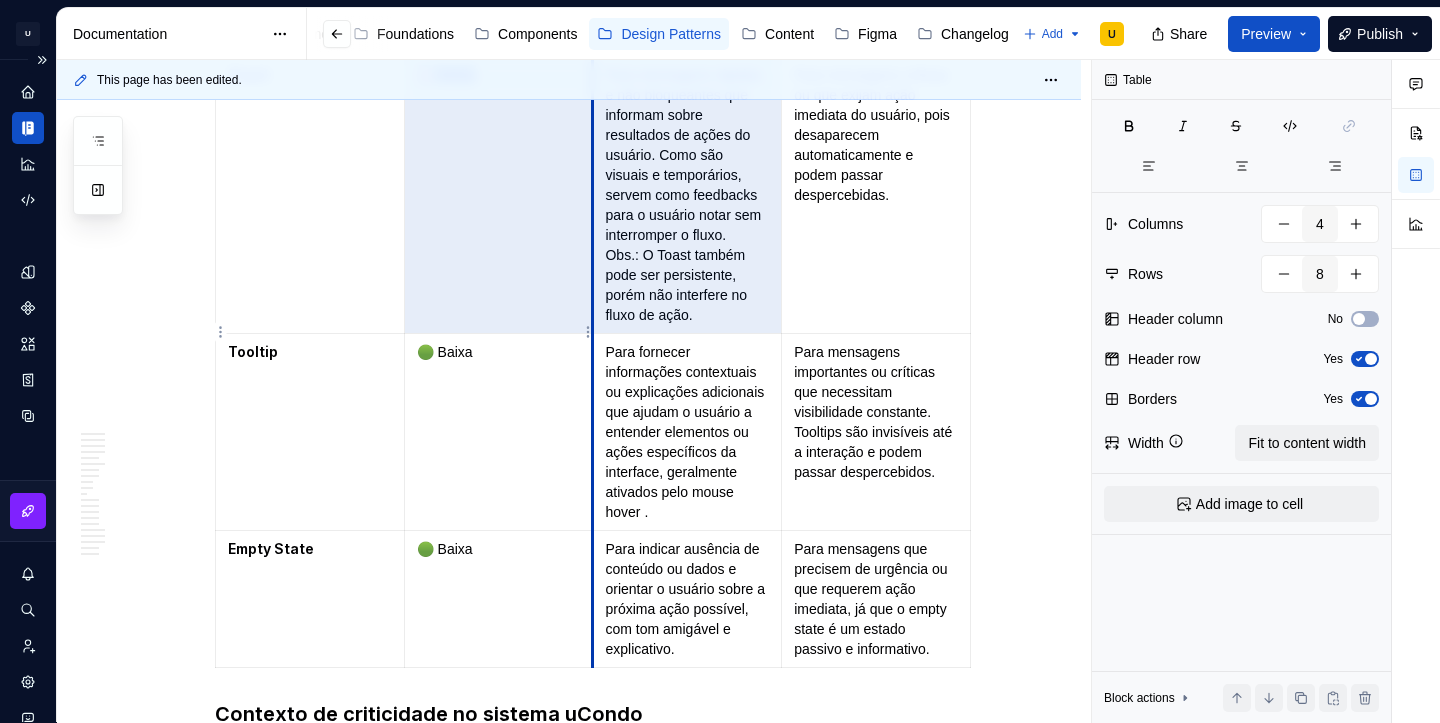 drag, startPoint x: 646, startPoint y: 412, endPoint x: 596, endPoint y: 415, distance: 50.08992 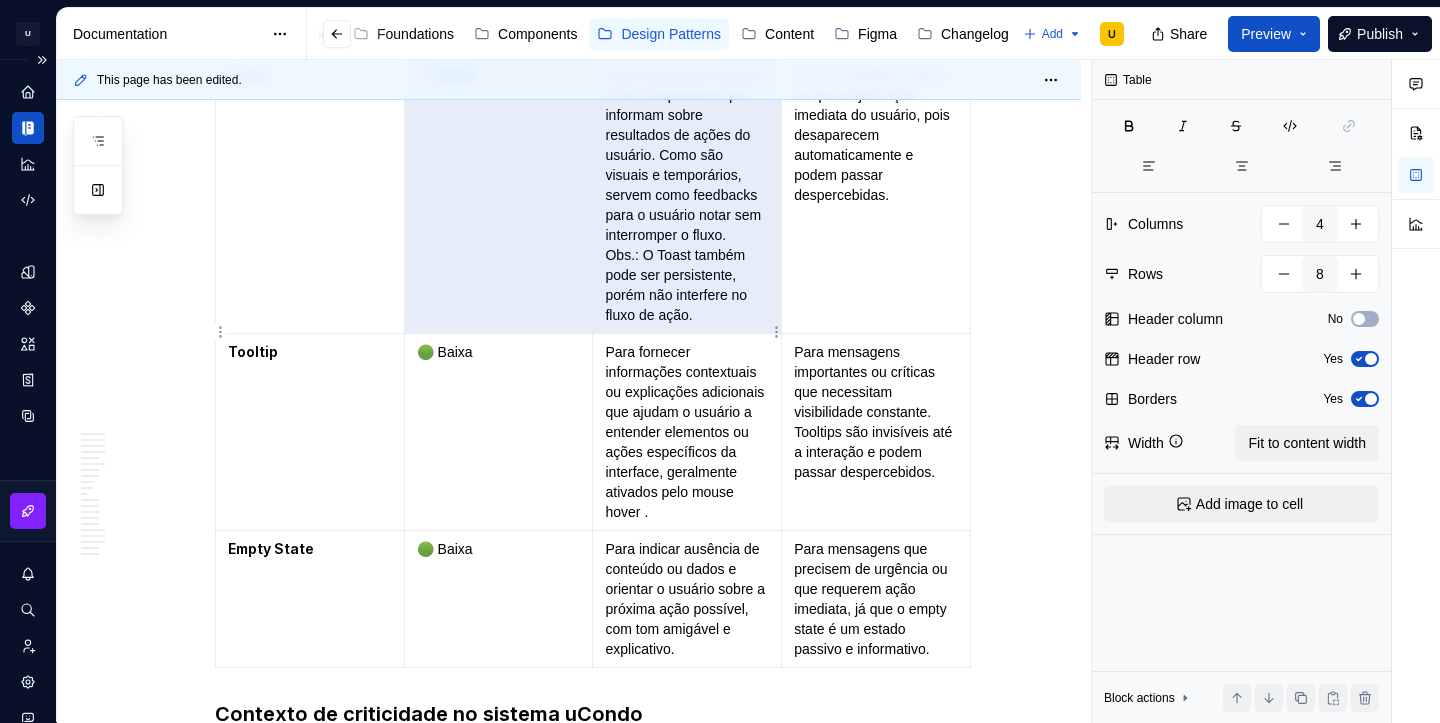click on "Para mensagens rápidas e não bloqueantes que informam sobre resultados de ações do usuário. Como são visuais e temporários, servem como feedbacks para o usuário notar sem interromper o fluxo. Obs.: O Toast também pode ser persistente, porém não interfere no fluxo de a" at bounding box center (687, 195) 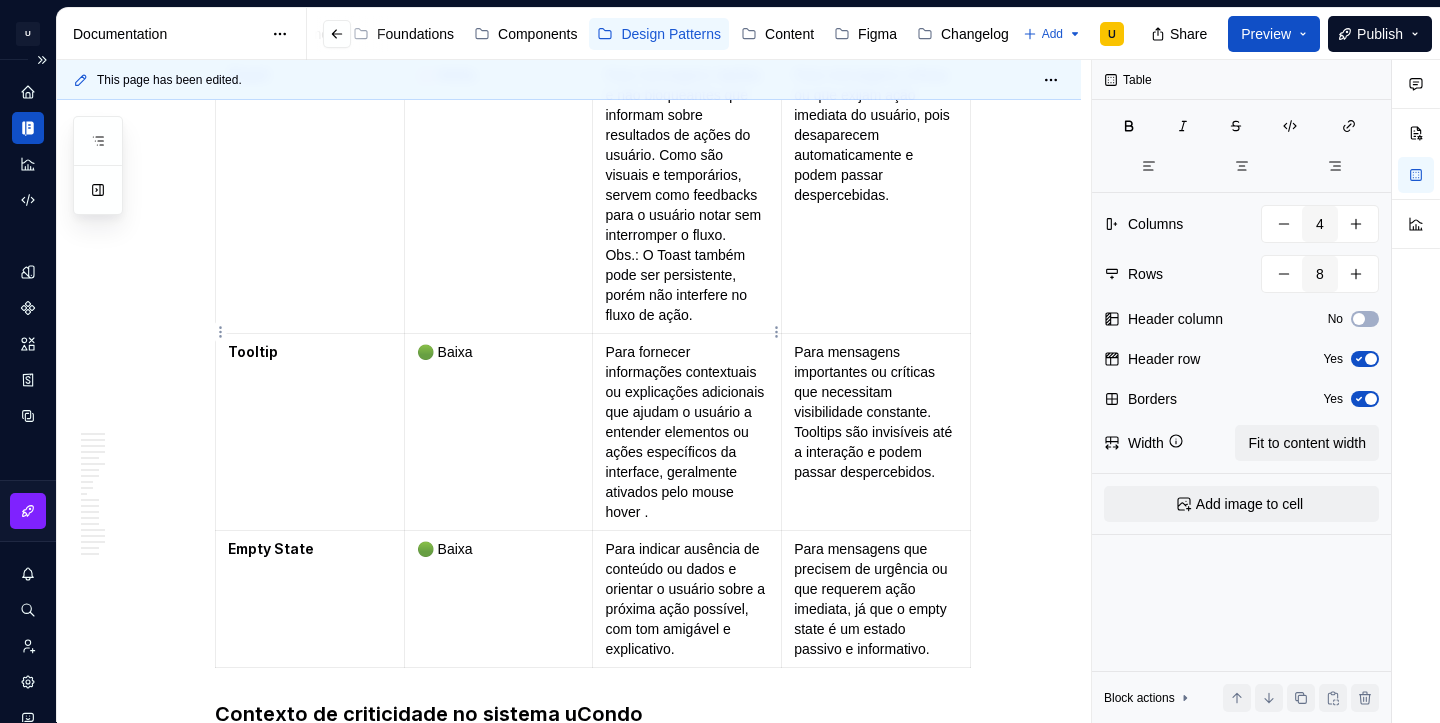 click on "Para mensagens rápidas e não bloqueantes que informam sobre resultados de ações do usuário. Como são visuais e temporários, servem como feedbacks para o usuário notar sem interromper o fluxo. Obs.: O Toast também pode ser persistente, porém não interfere no fluxo de a" at bounding box center (687, 195) 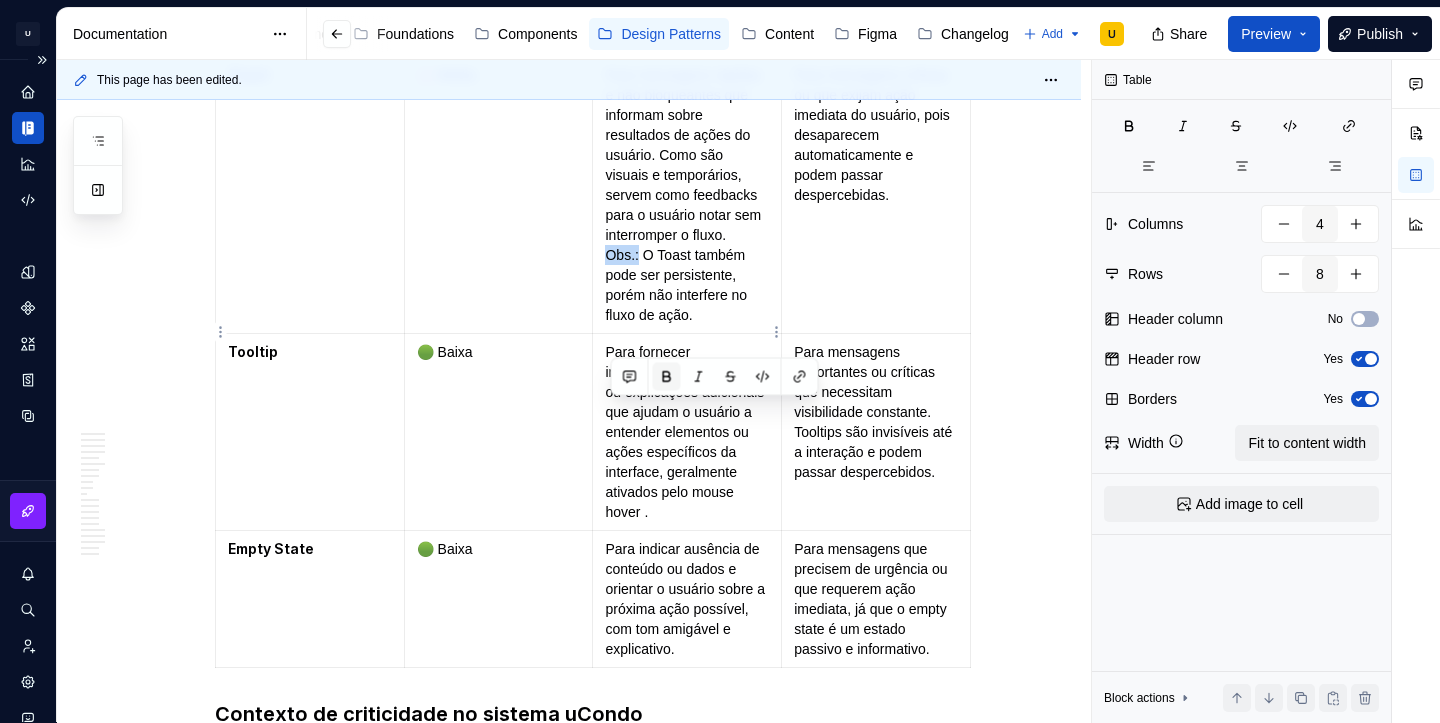 click at bounding box center [667, 377] 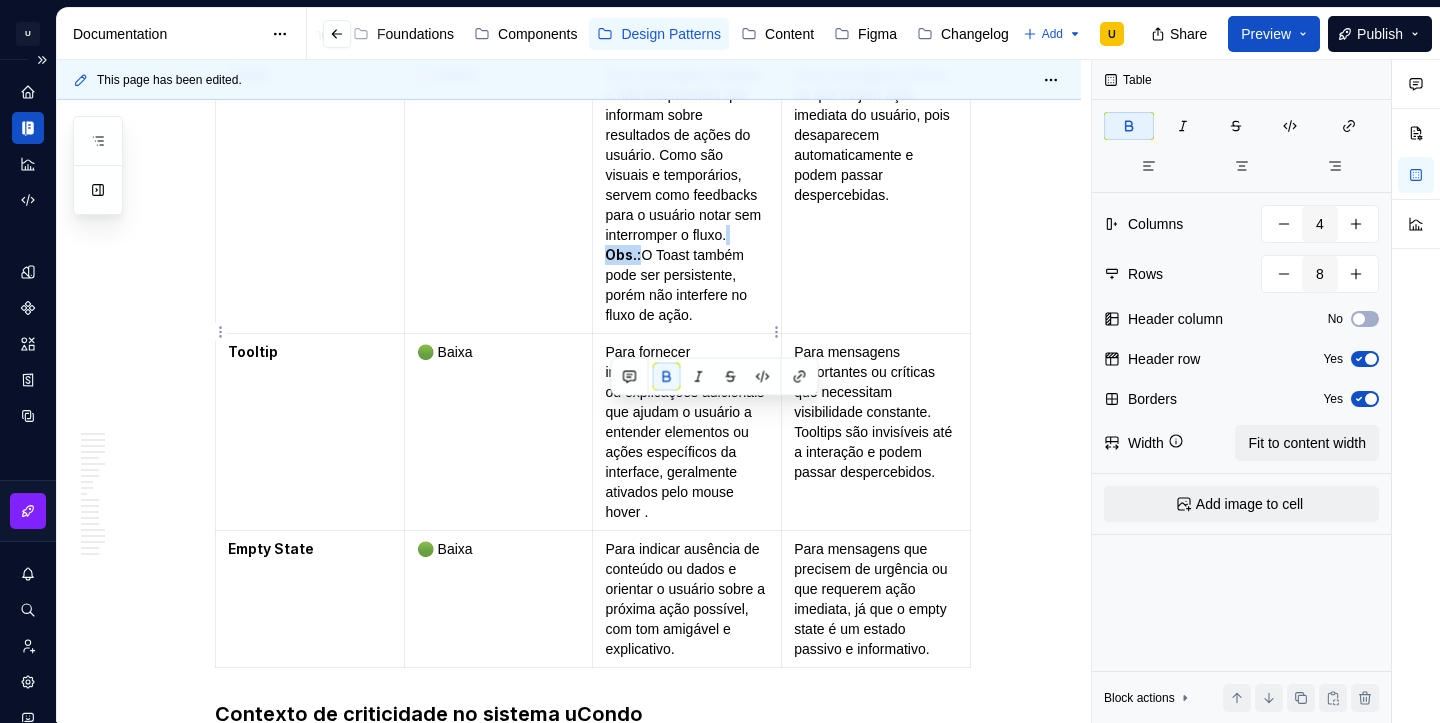 click on "Para mensagens rápidas e não bloqueantes que informam sobre resultados de ações do usuário. Como são visuais e temporários, servem como feedbacks para o usuário notar sem interromper o fluxo. Obs.:  O Toast também pode ser persistente, porém não interfere no fluxo de ação." at bounding box center [687, 195] 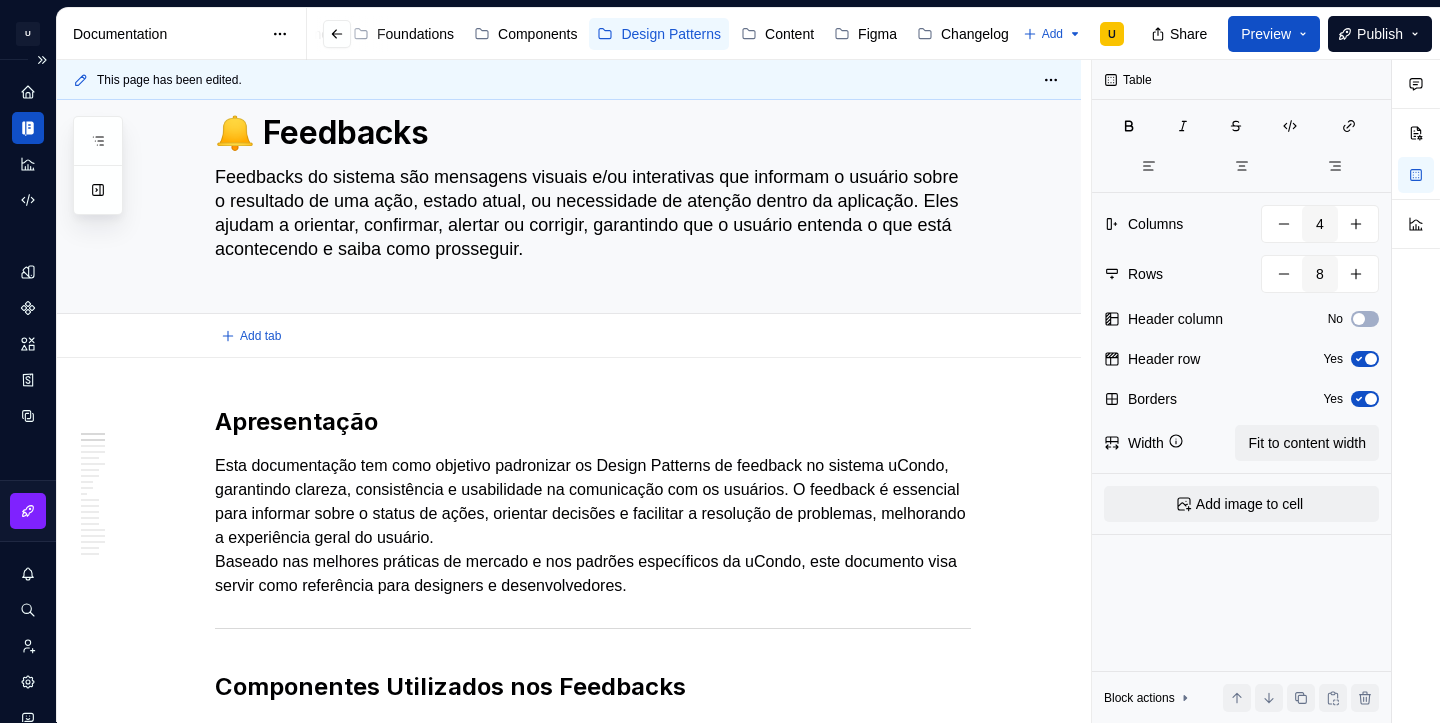 scroll, scrollTop: 0, scrollLeft: 0, axis: both 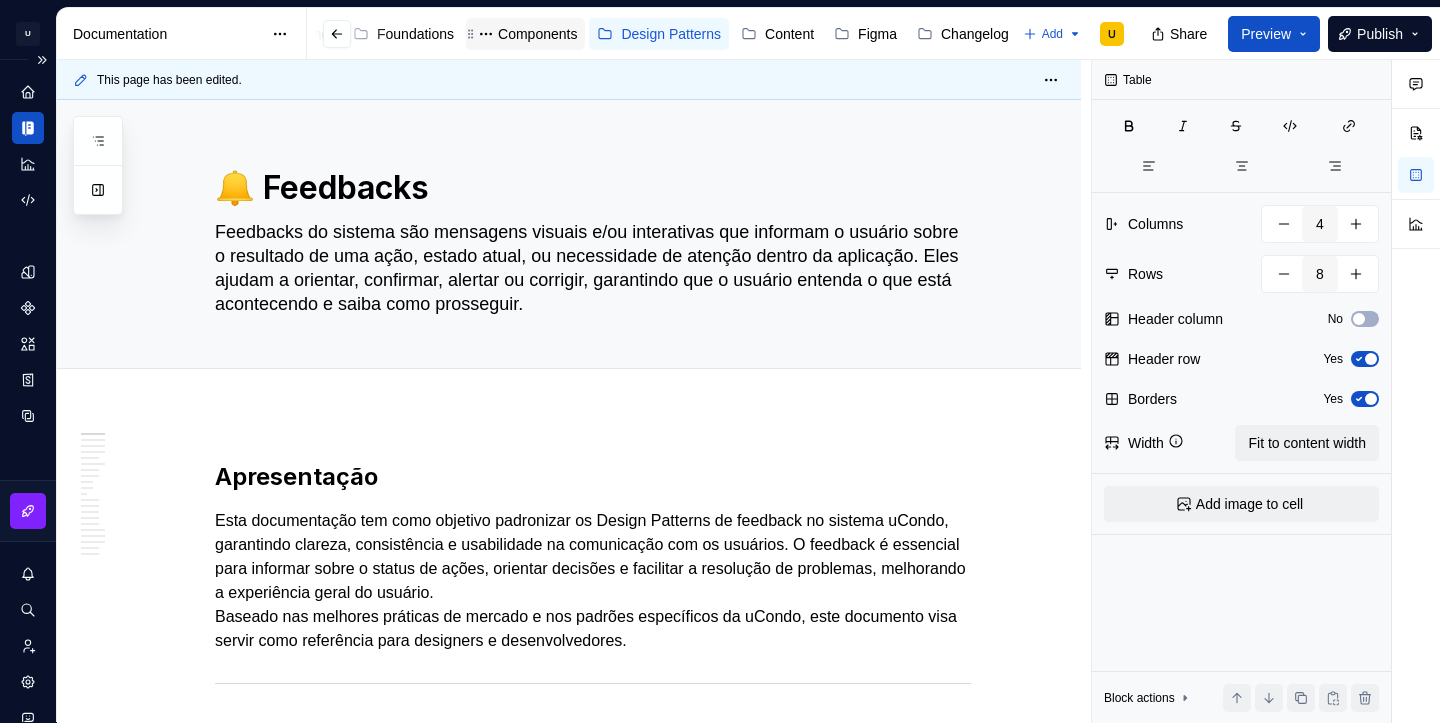 click on "Components" at bounding box center (537, 34) 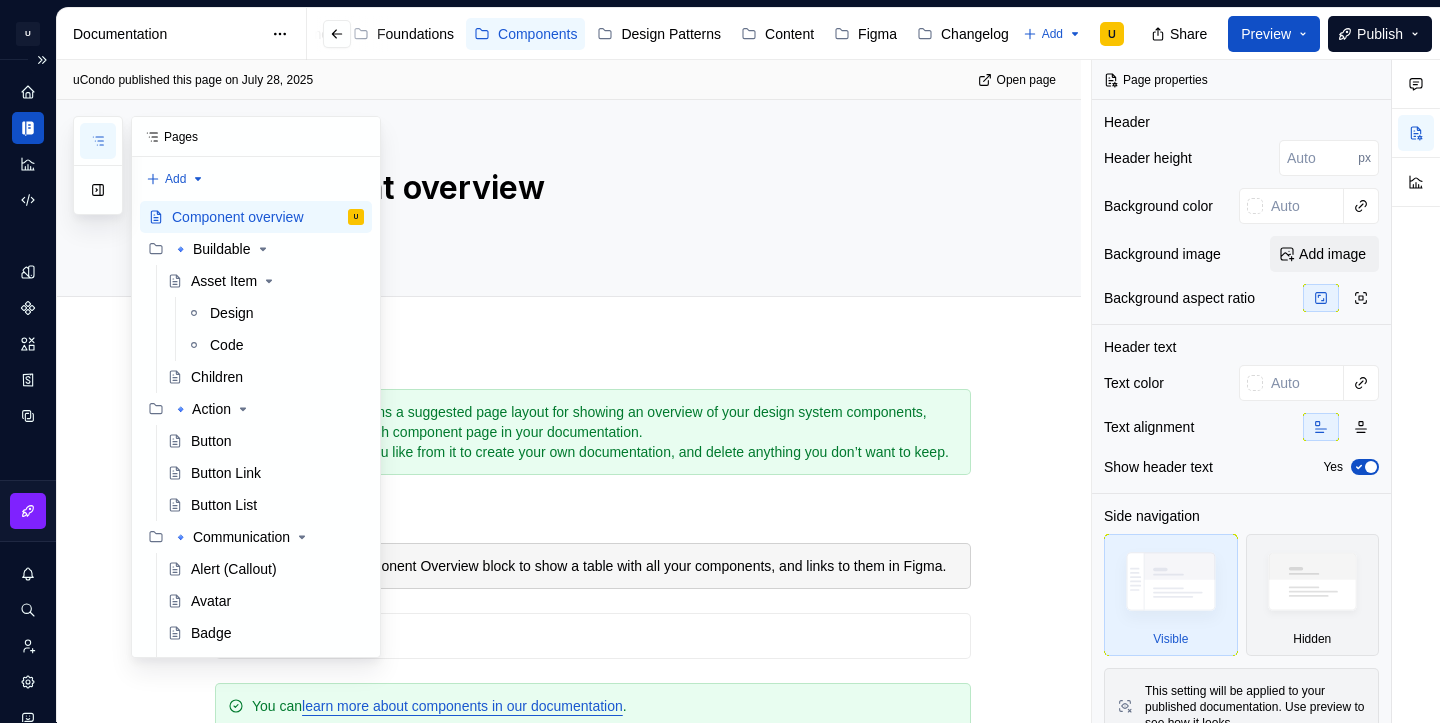 click at bounding box center (98, 141) 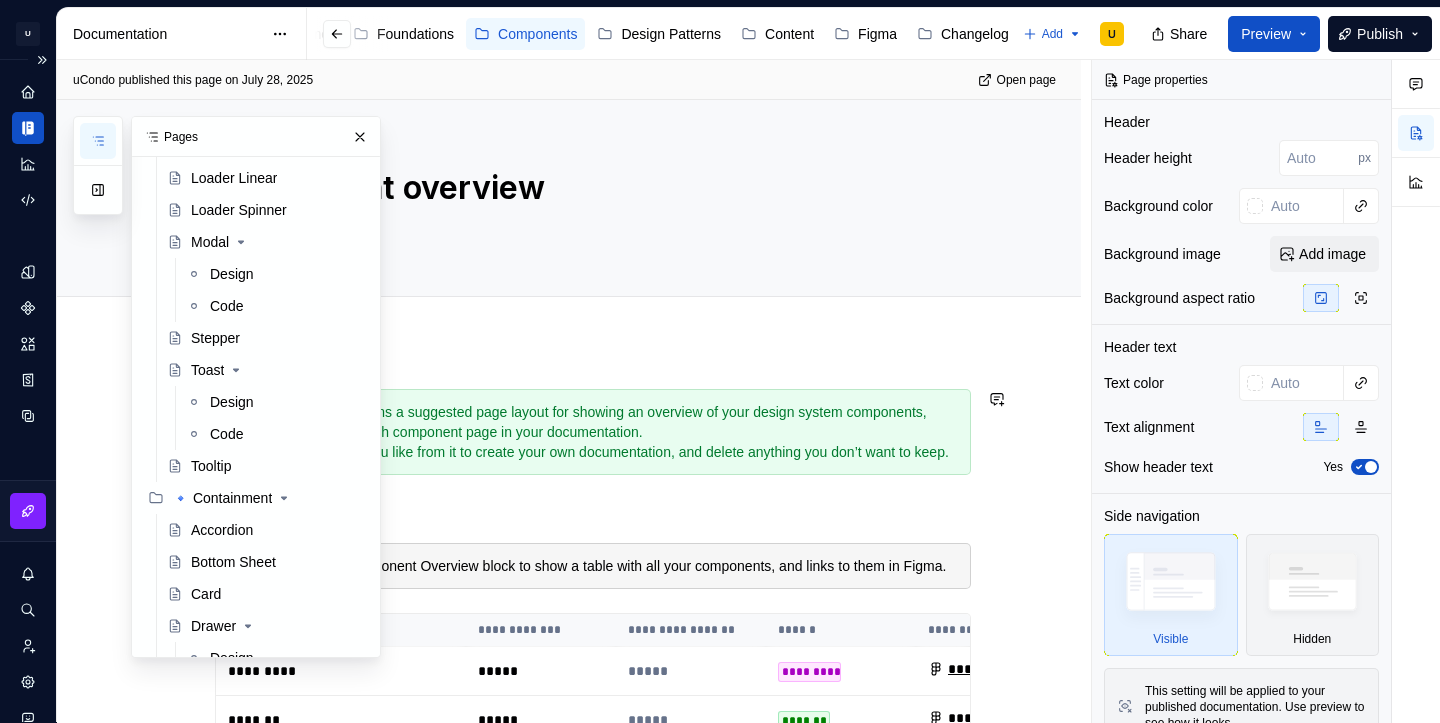 scroll, scrollTop: 499, scrollLeft: 0, axis: vertical 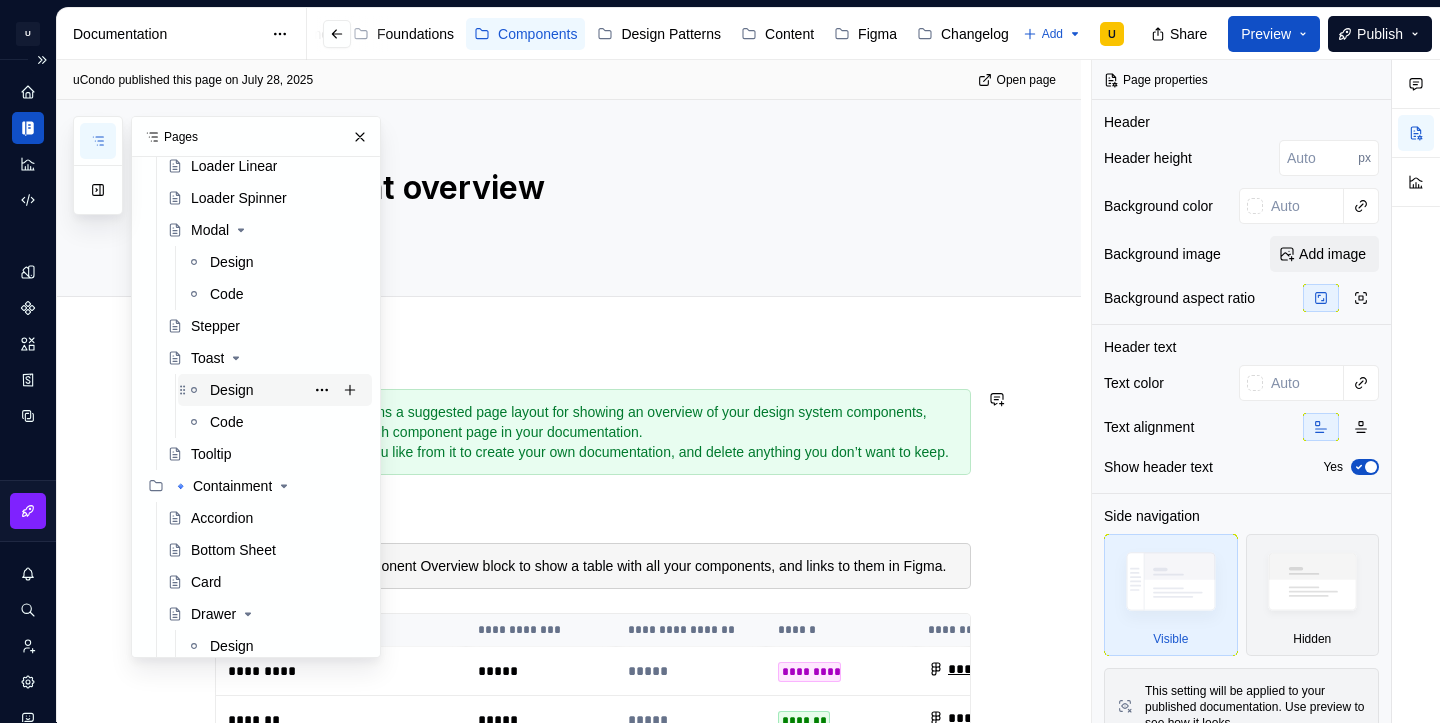 click on "Design" at bounding box center (232, 390) 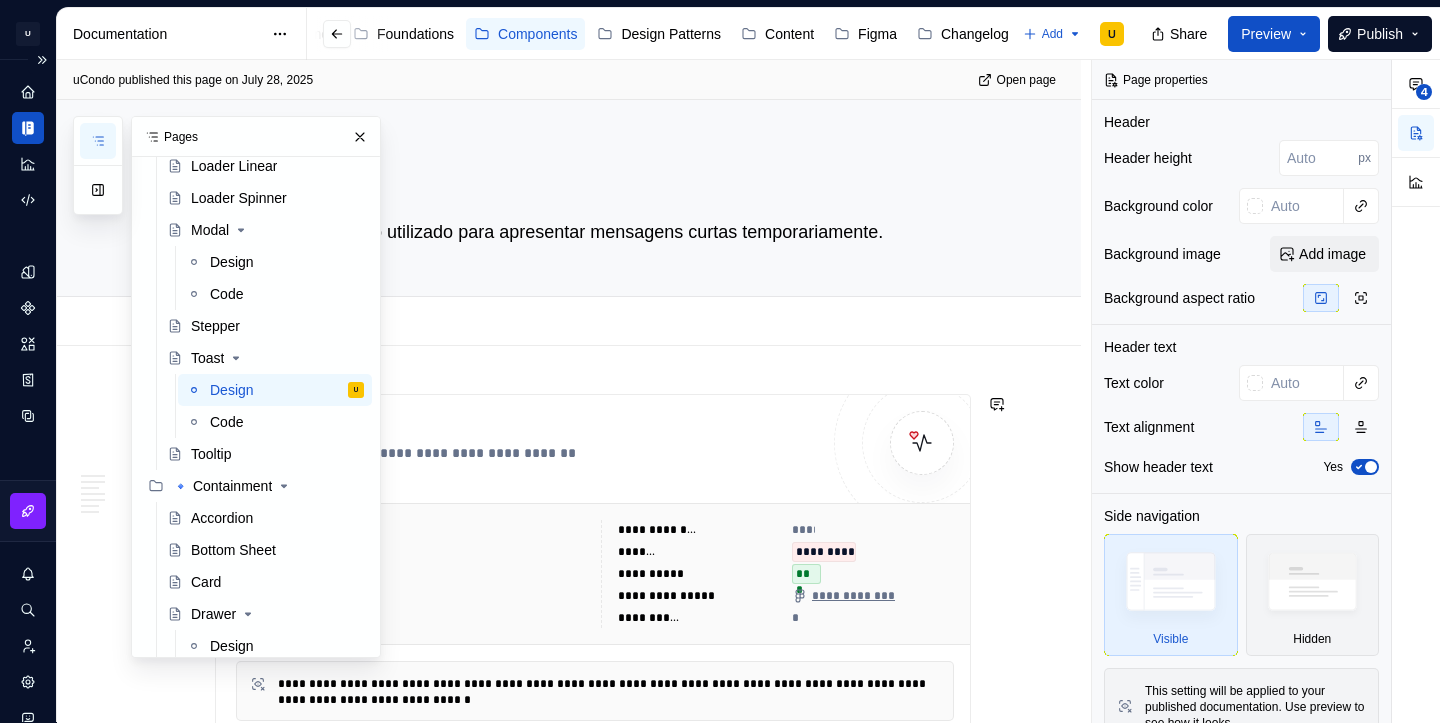 click on "**********" at bounding box center [593, 568] 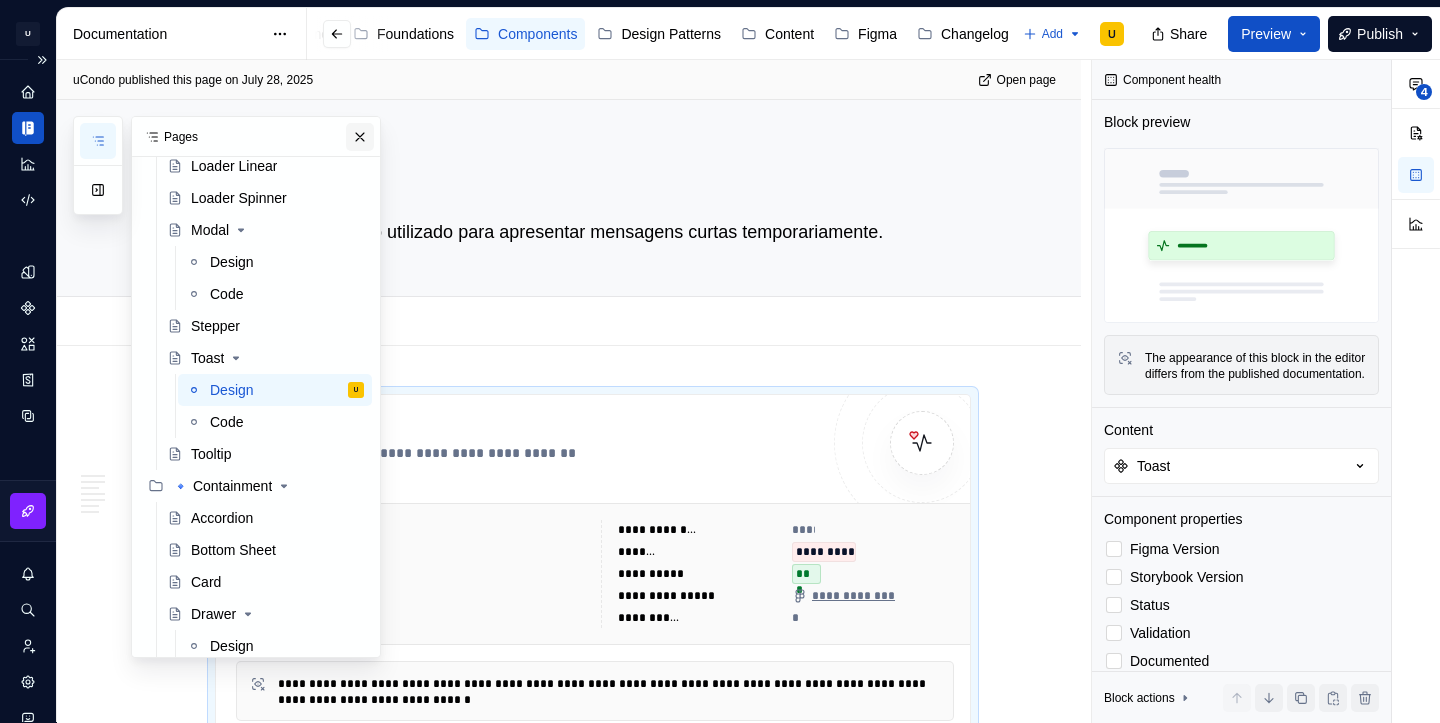 click at bounding box center [360, 137] 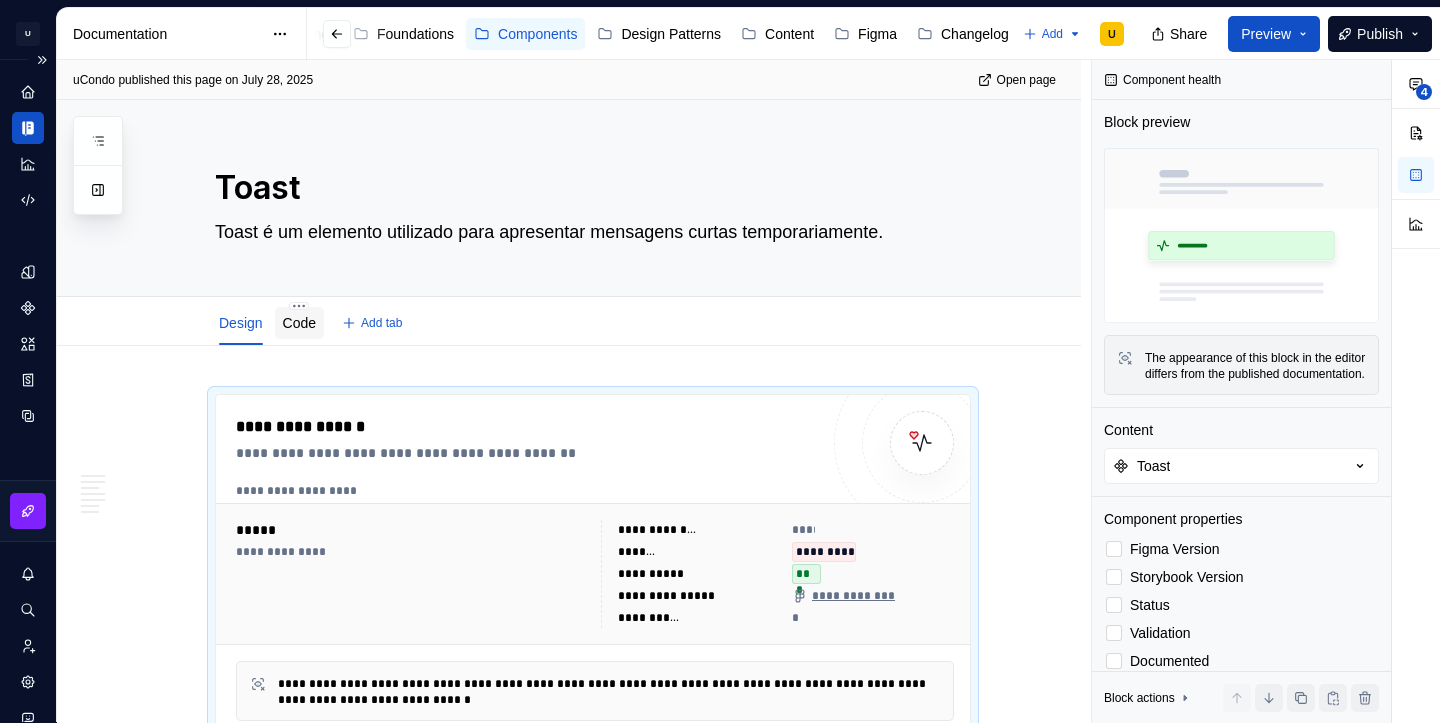 click on "Code" at bounding box center (299, 323) 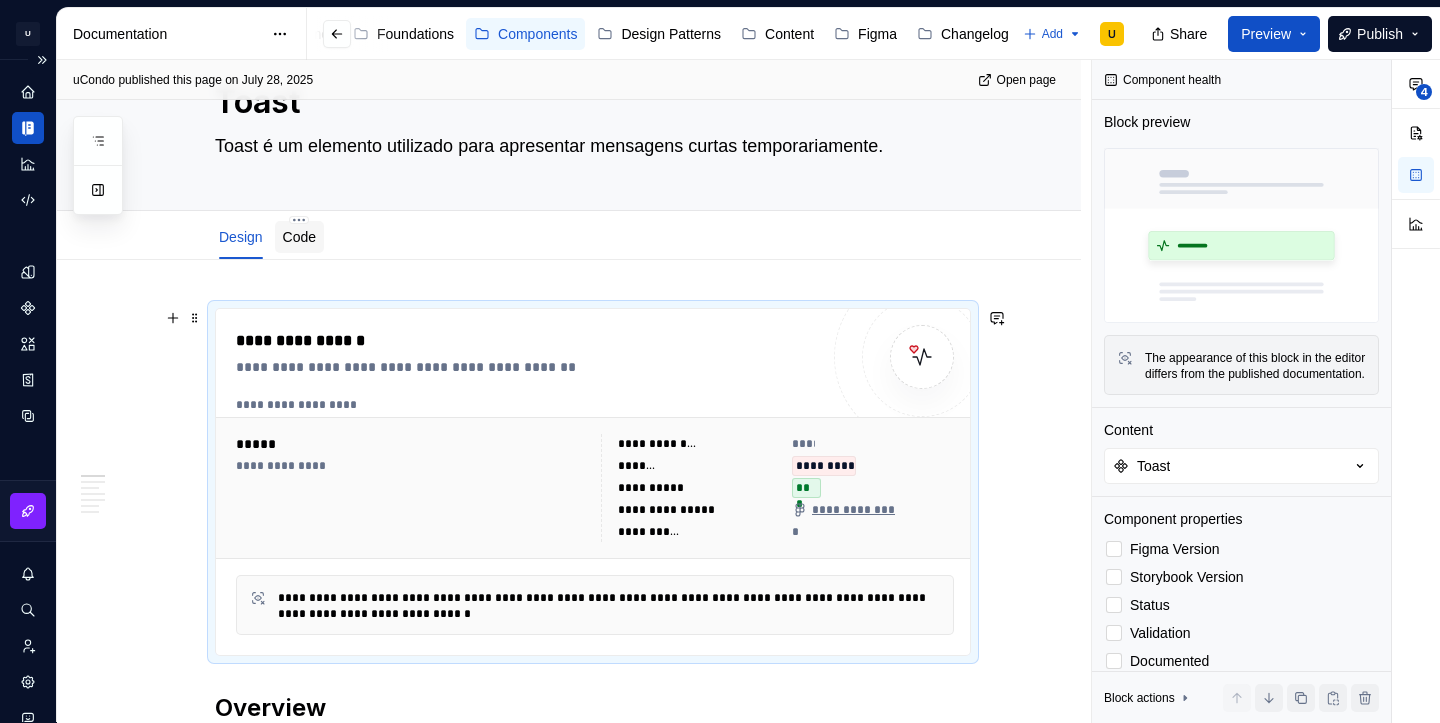 scroll, scrollTop: 89, scrollLeft: 0, axis: vertical 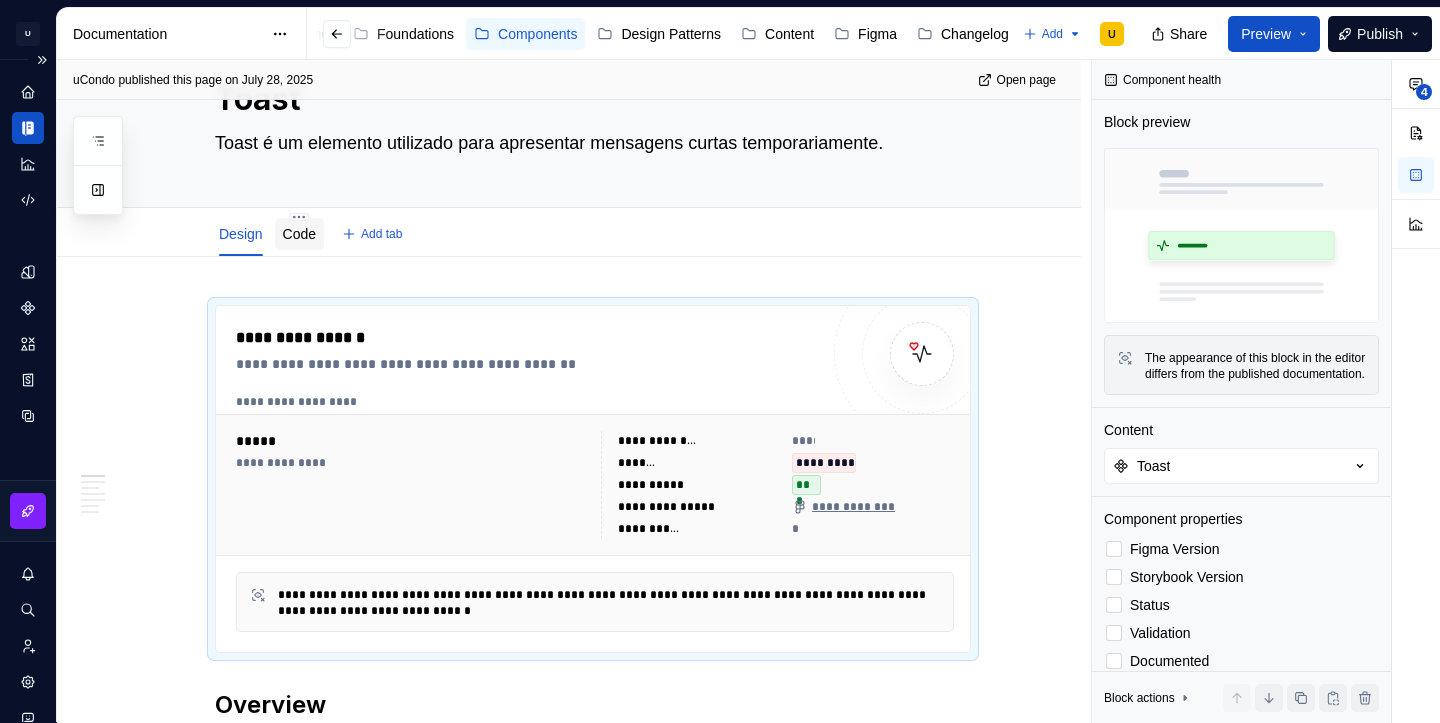 click on "Code" at bounding box center (299, 234) 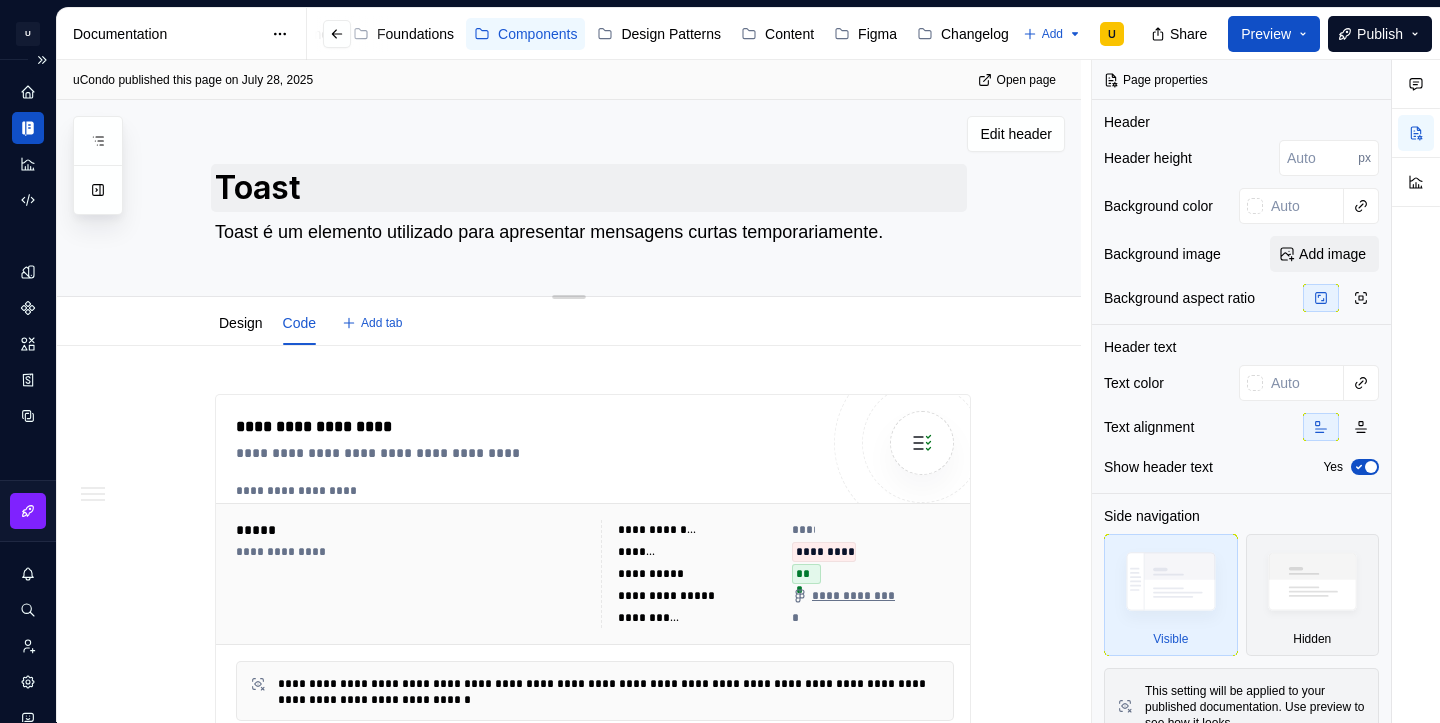 type on "*" 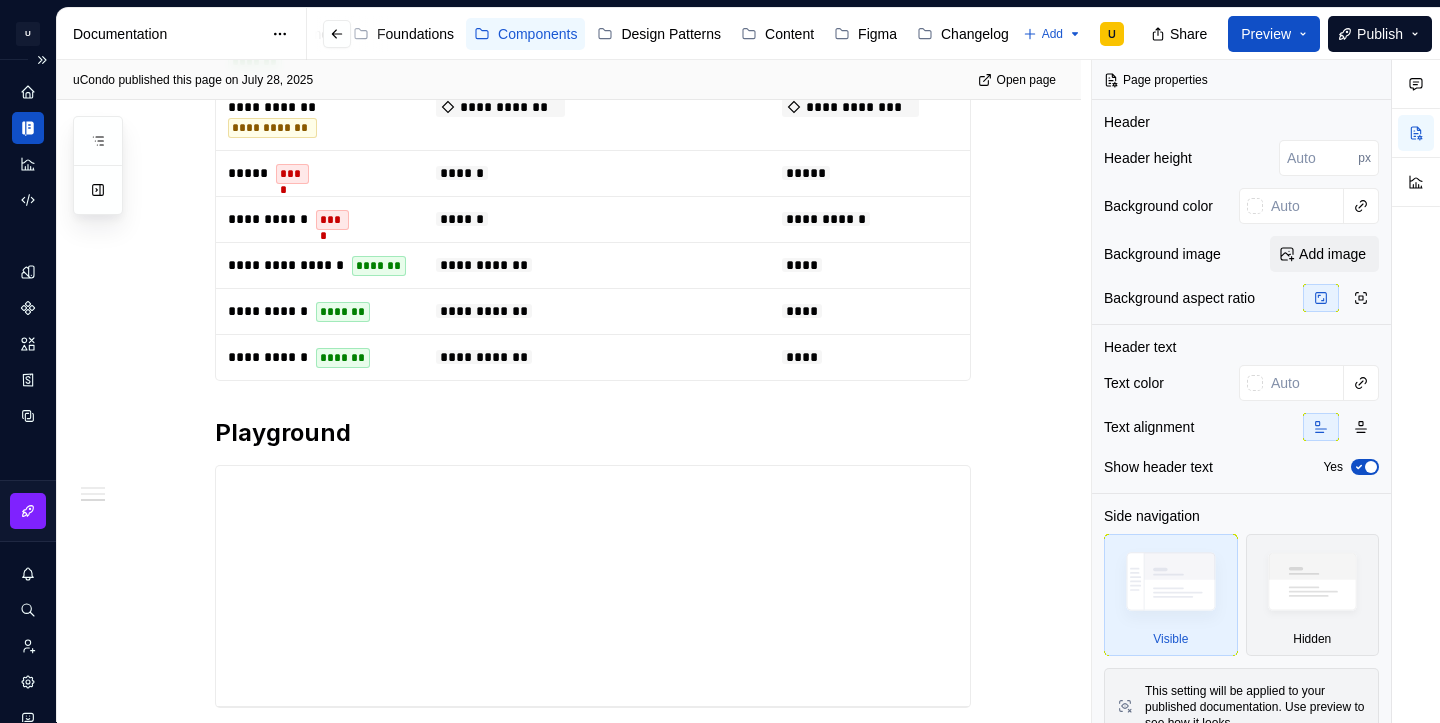 scroll, scrollTop: 2402, scrollLeft: 0, axis: vertical 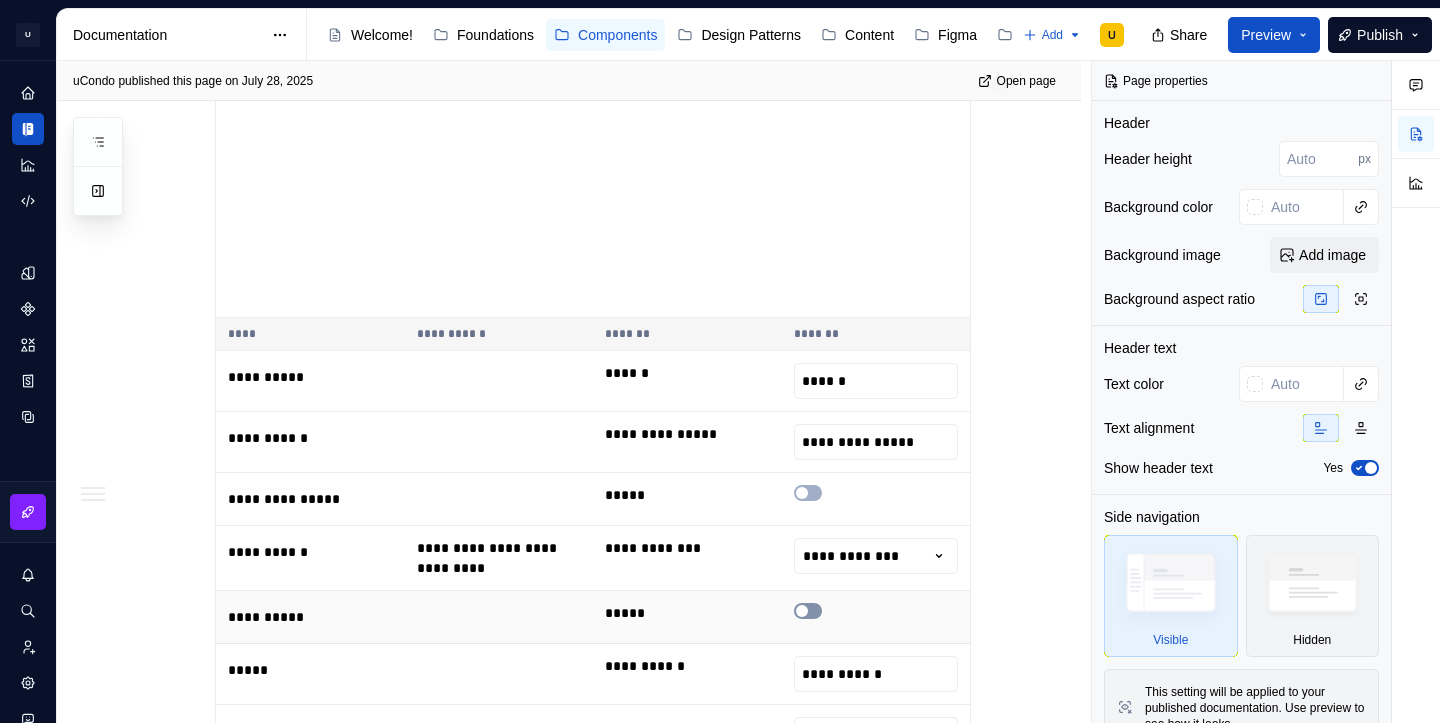 click at bounding box center (808, 611) 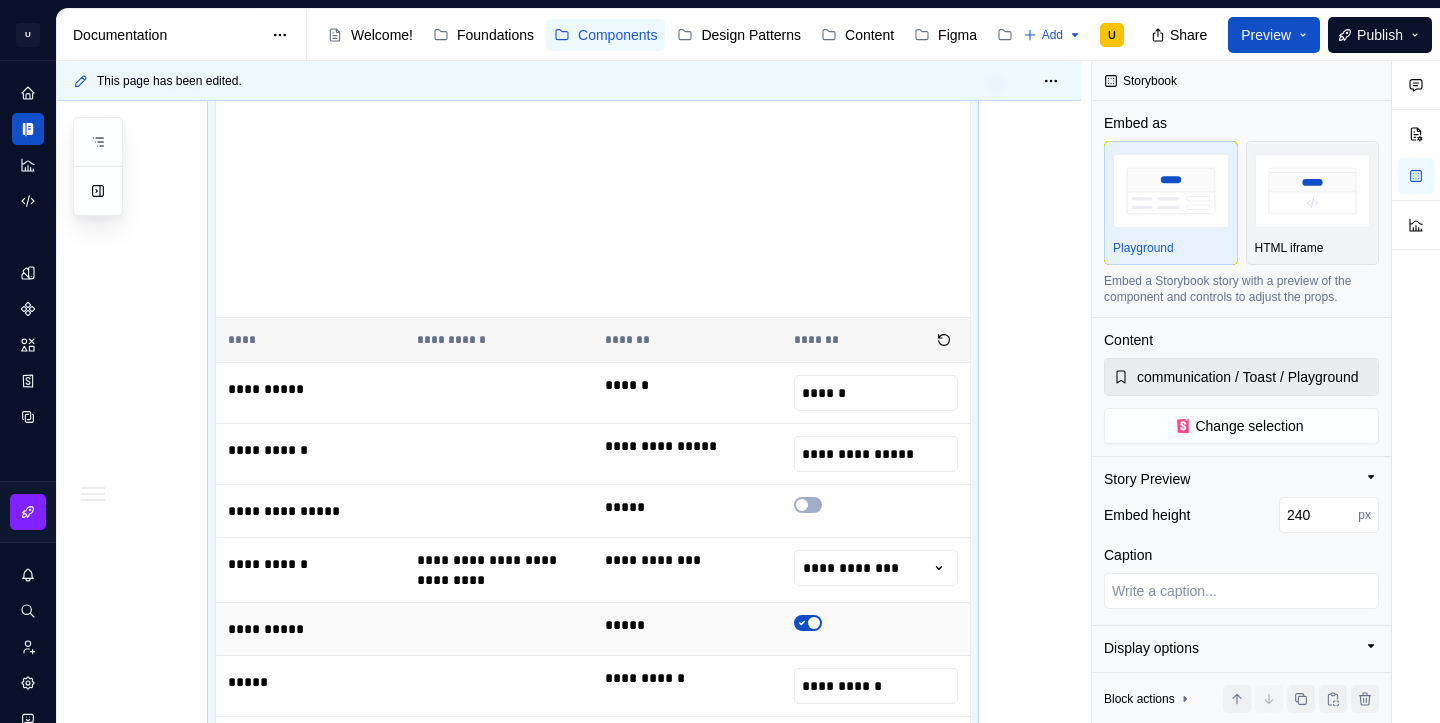 click at bounding box center (814, 623) 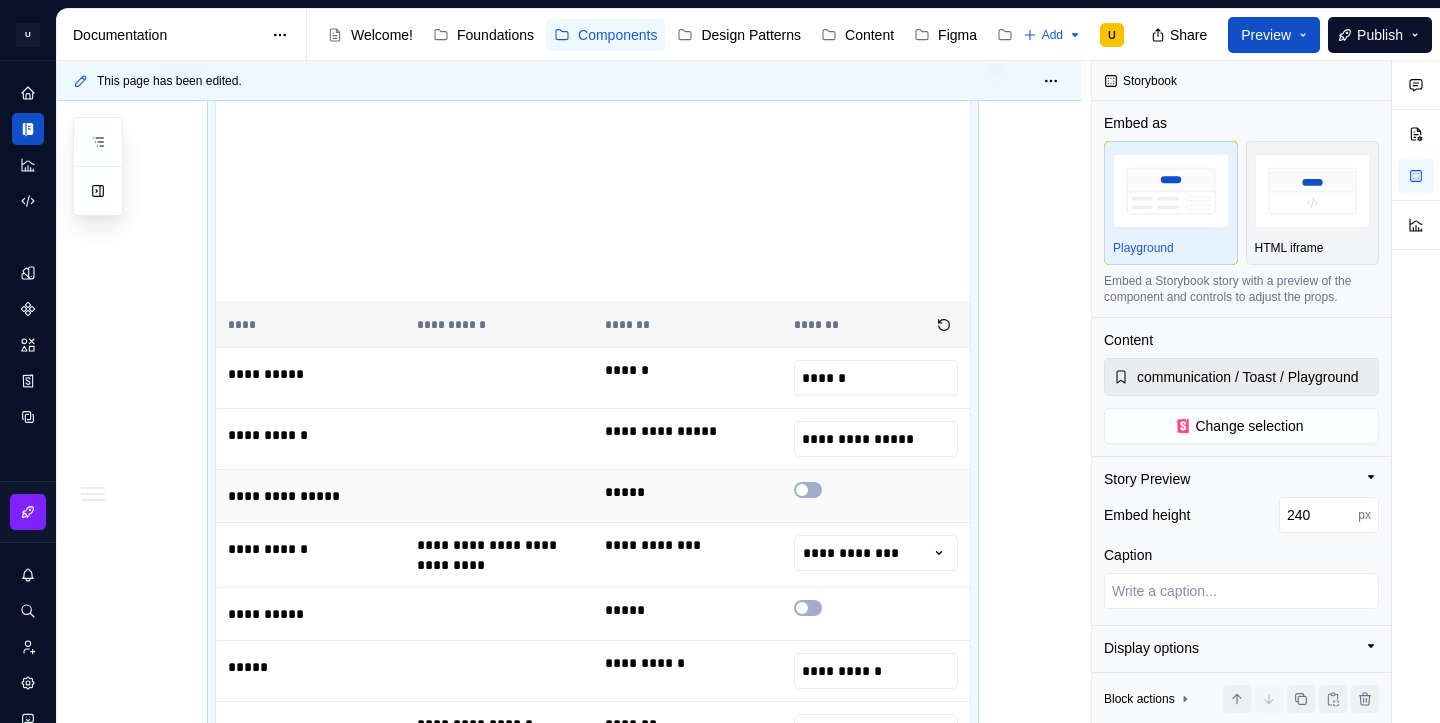 scroll, scrollTop: 2570, scrollLeft: 0, axis: vertical 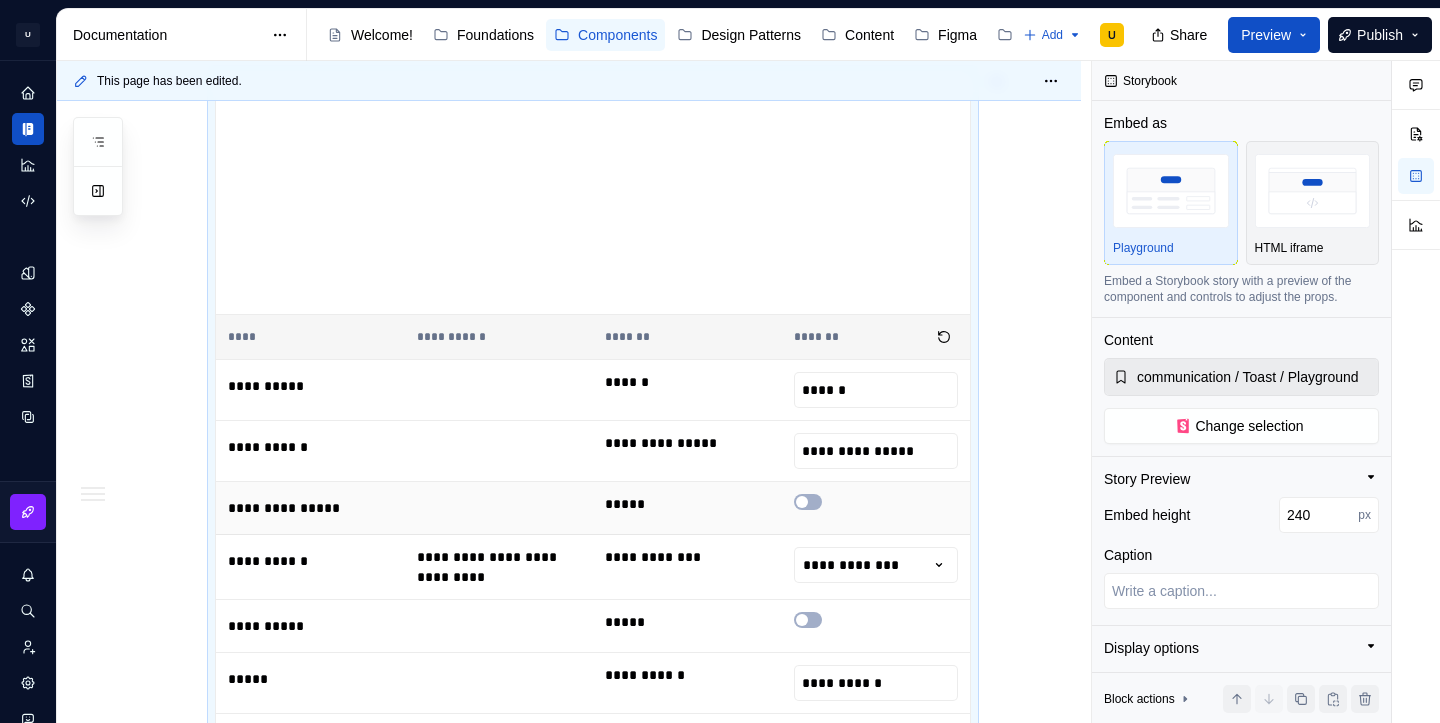click on "******" at bounding box center [876, 390] 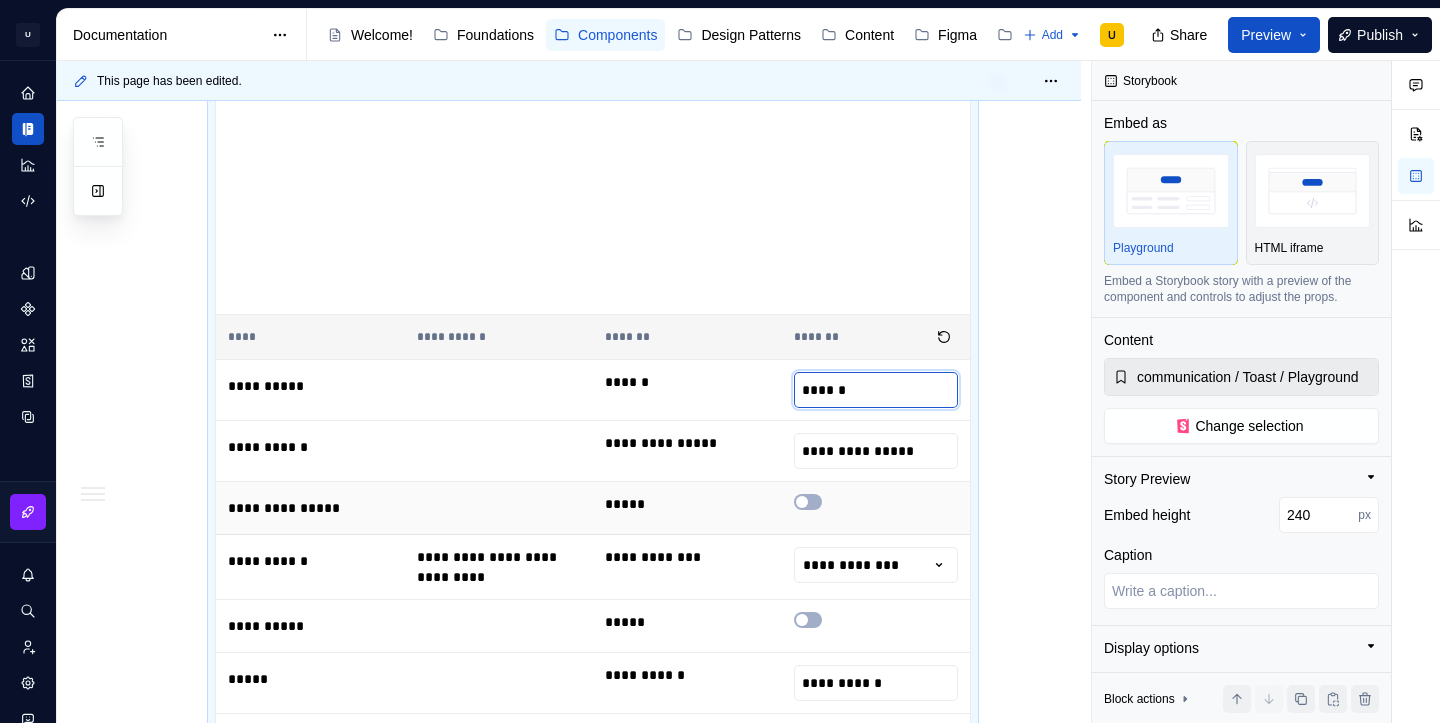click on "******" at bounding box center [876, 390] 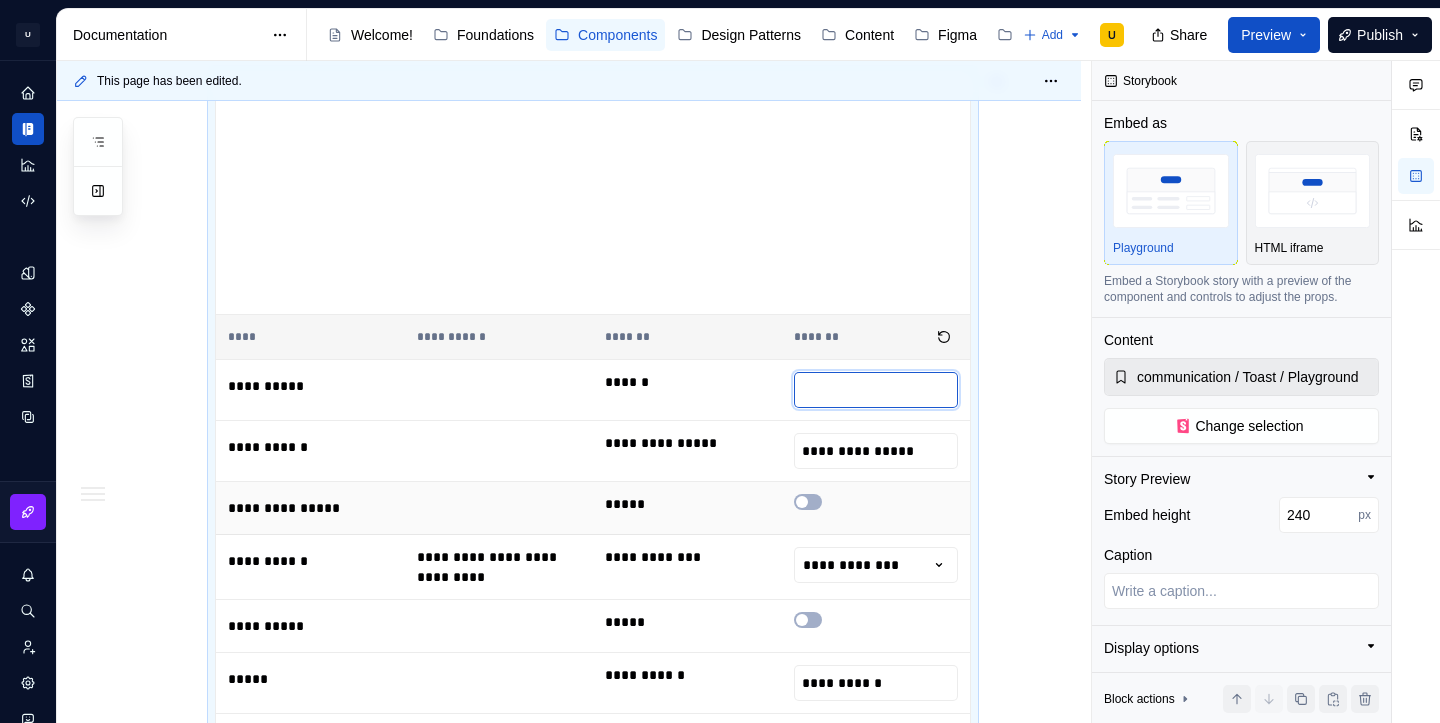 type on "*" 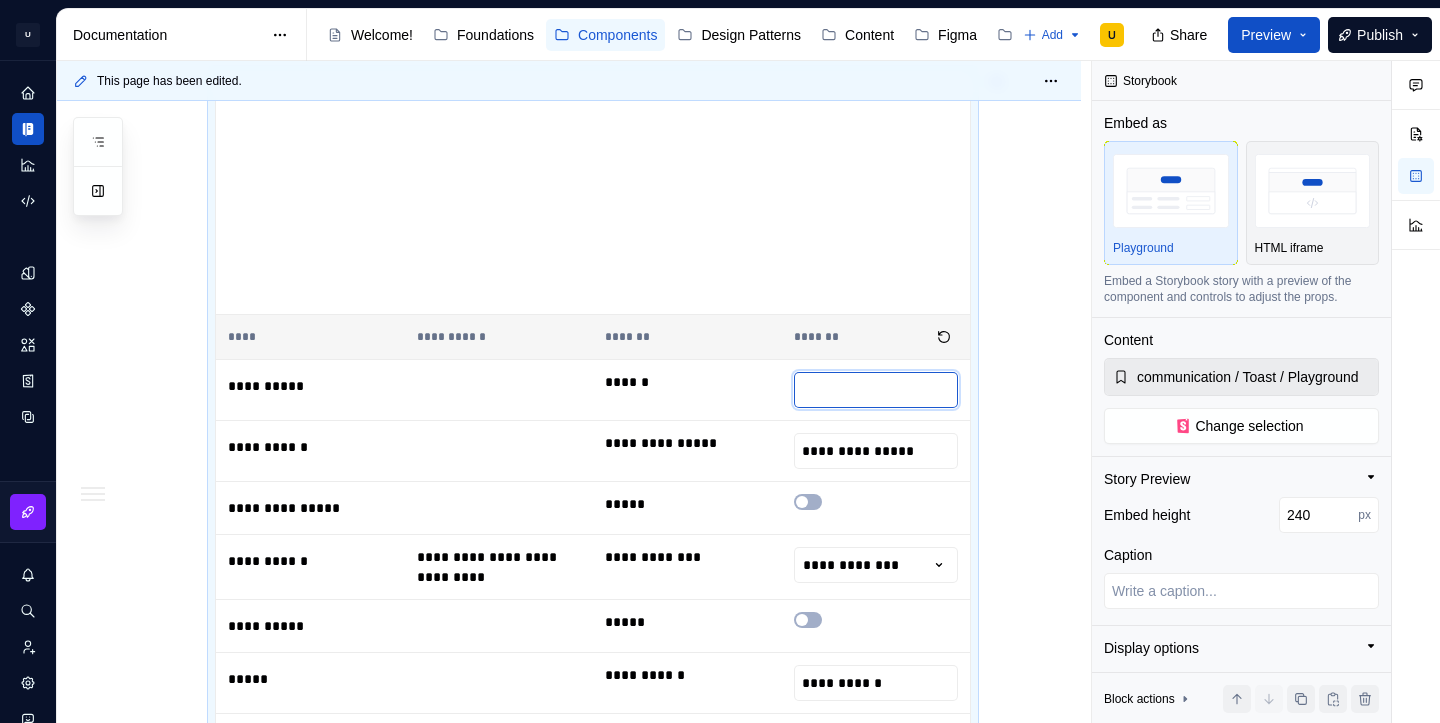 type 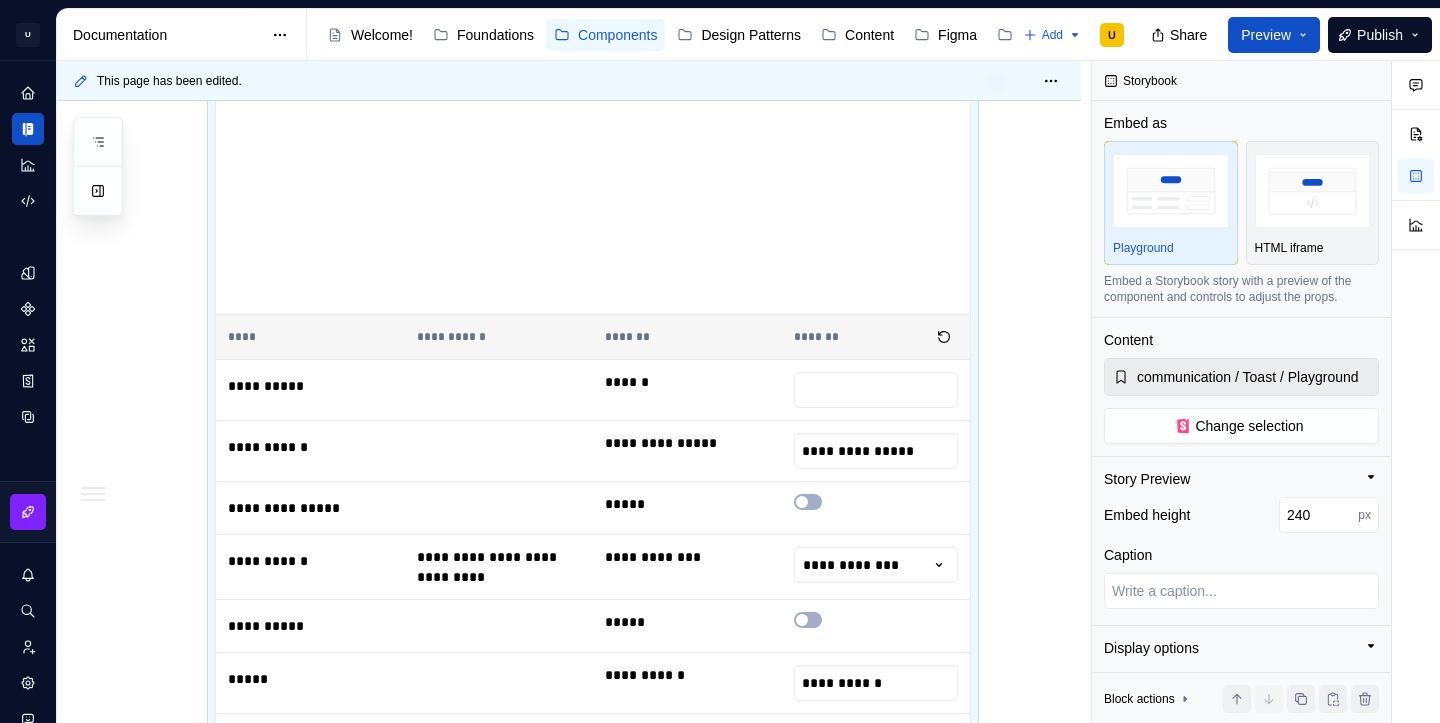 click on "**********" at bounding box center (569, -604) 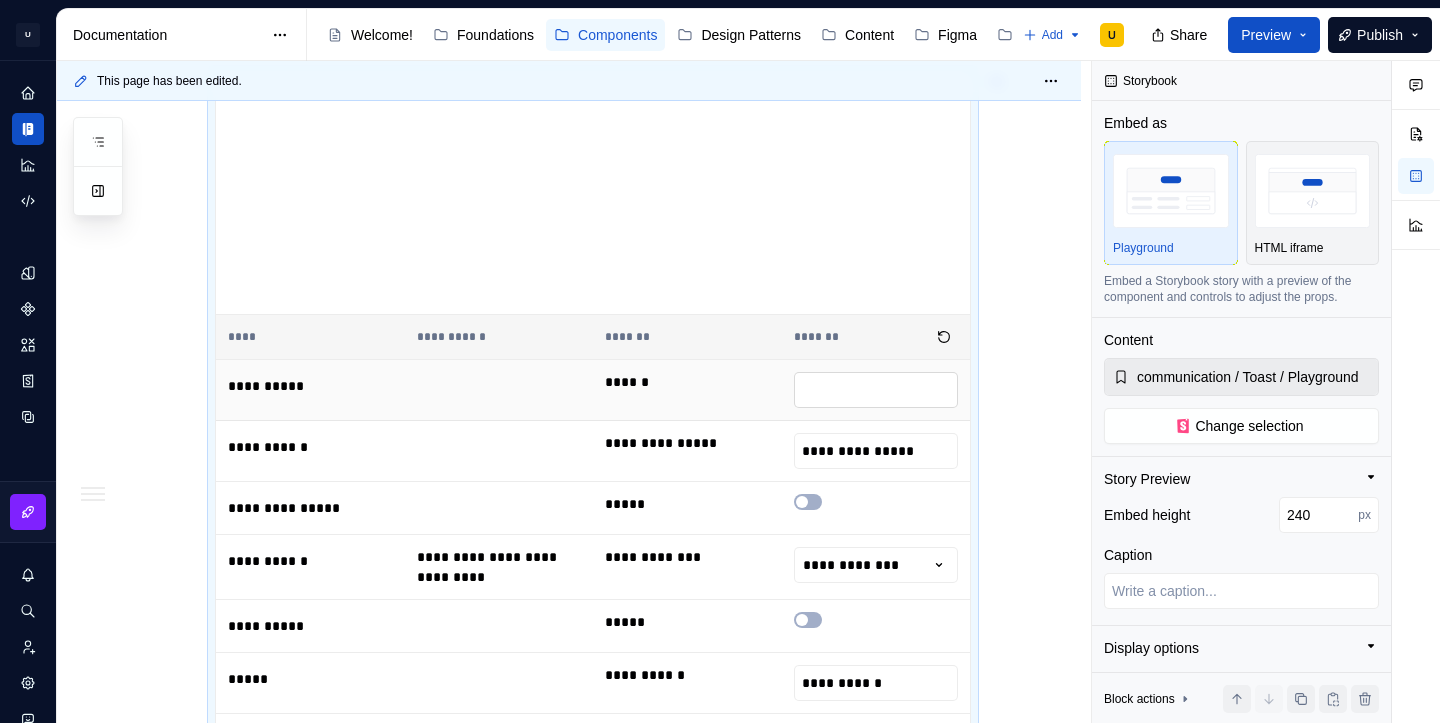 click at bounding box center (876, 390) 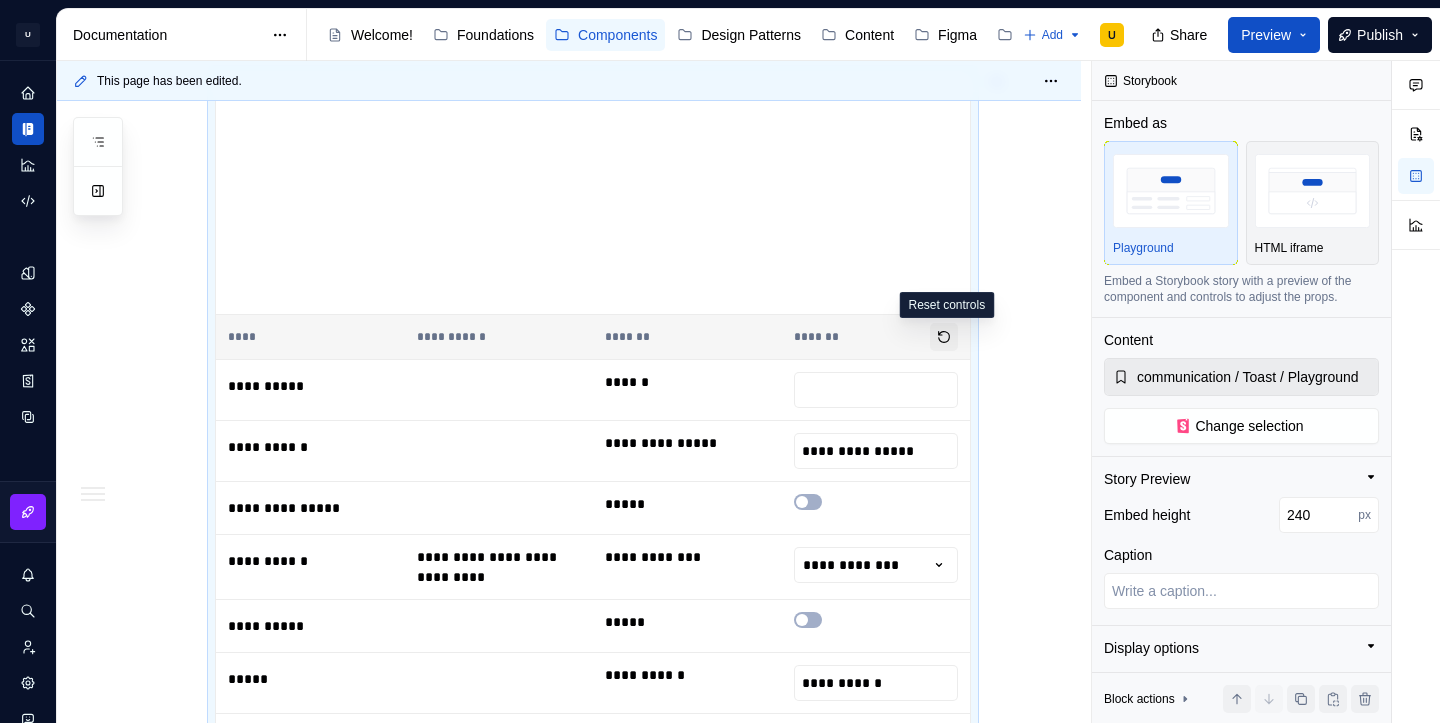 click at bounding box center (944, 337) 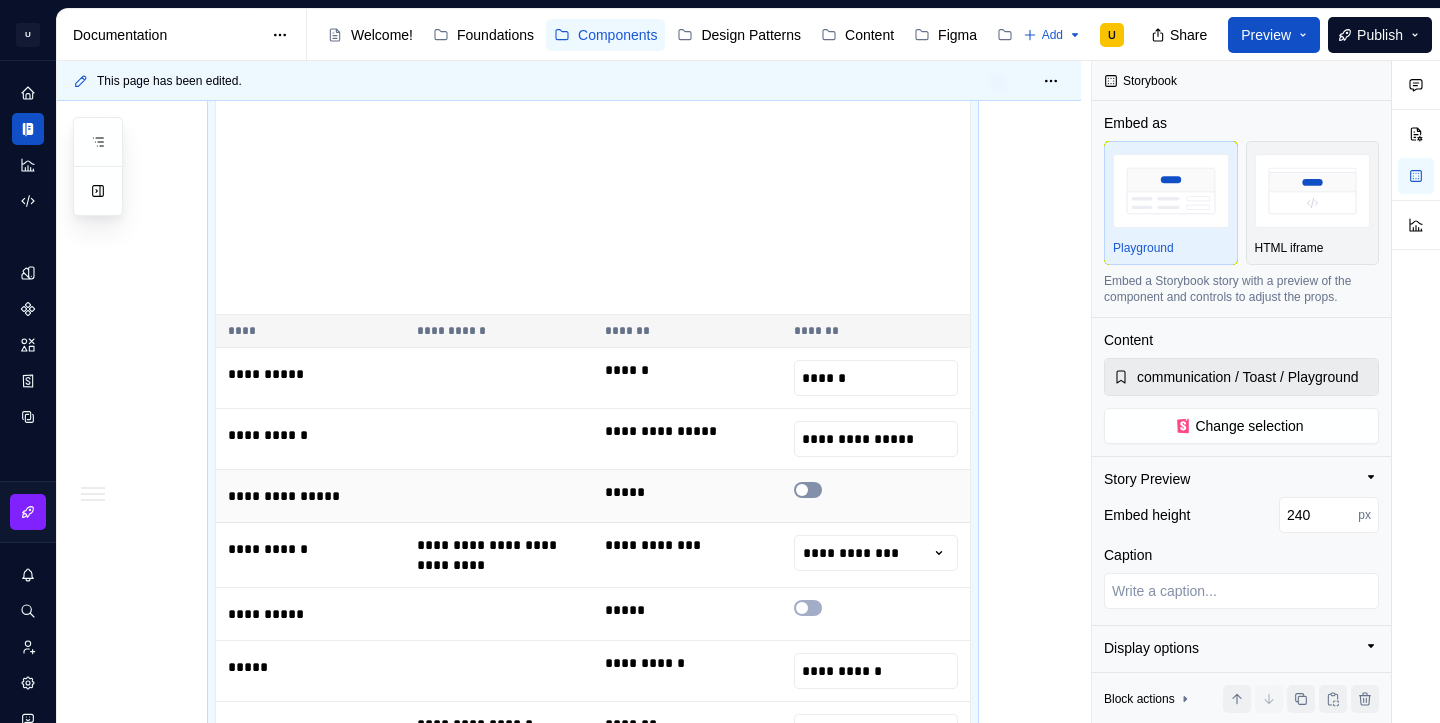 click at bounding box center [808, 490] 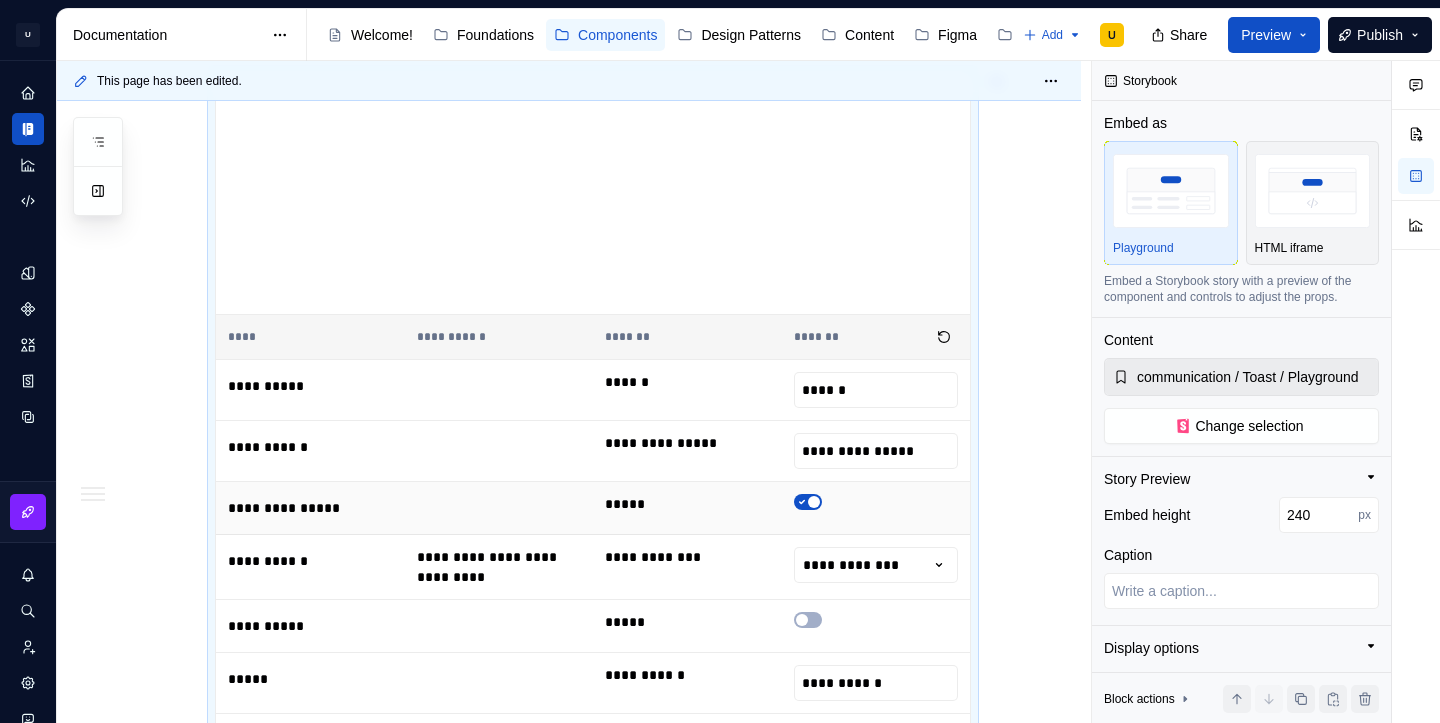 click at bounding box center (876, 508) 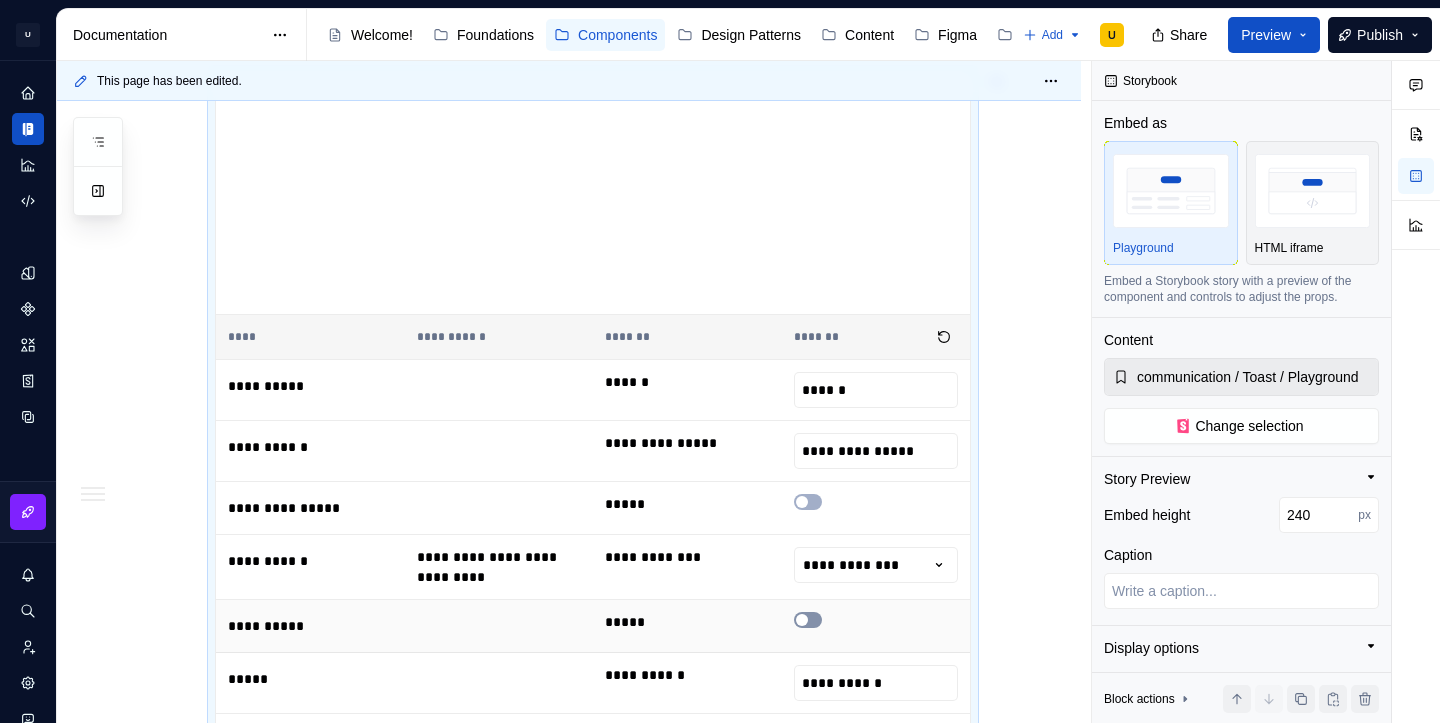 click at bounding box center (808, 620) 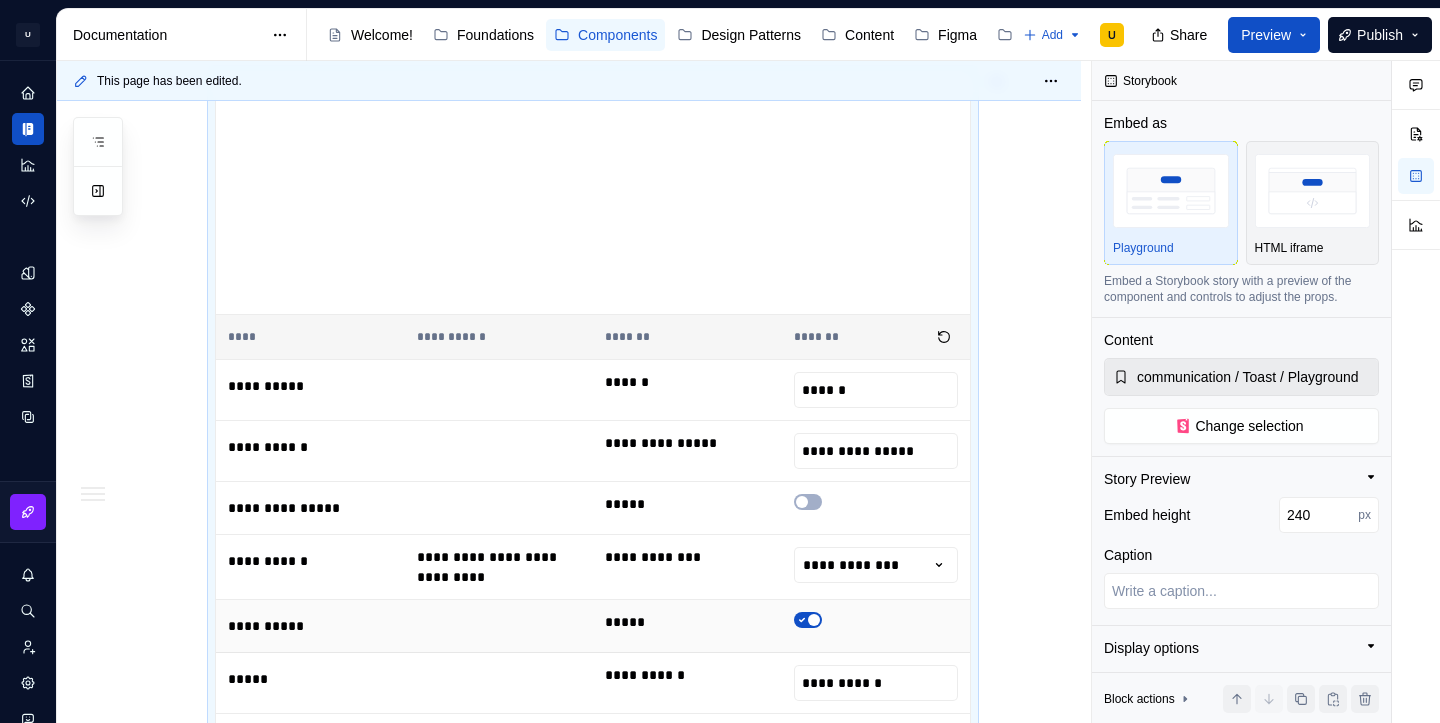 click at bounding box center [814, 620] 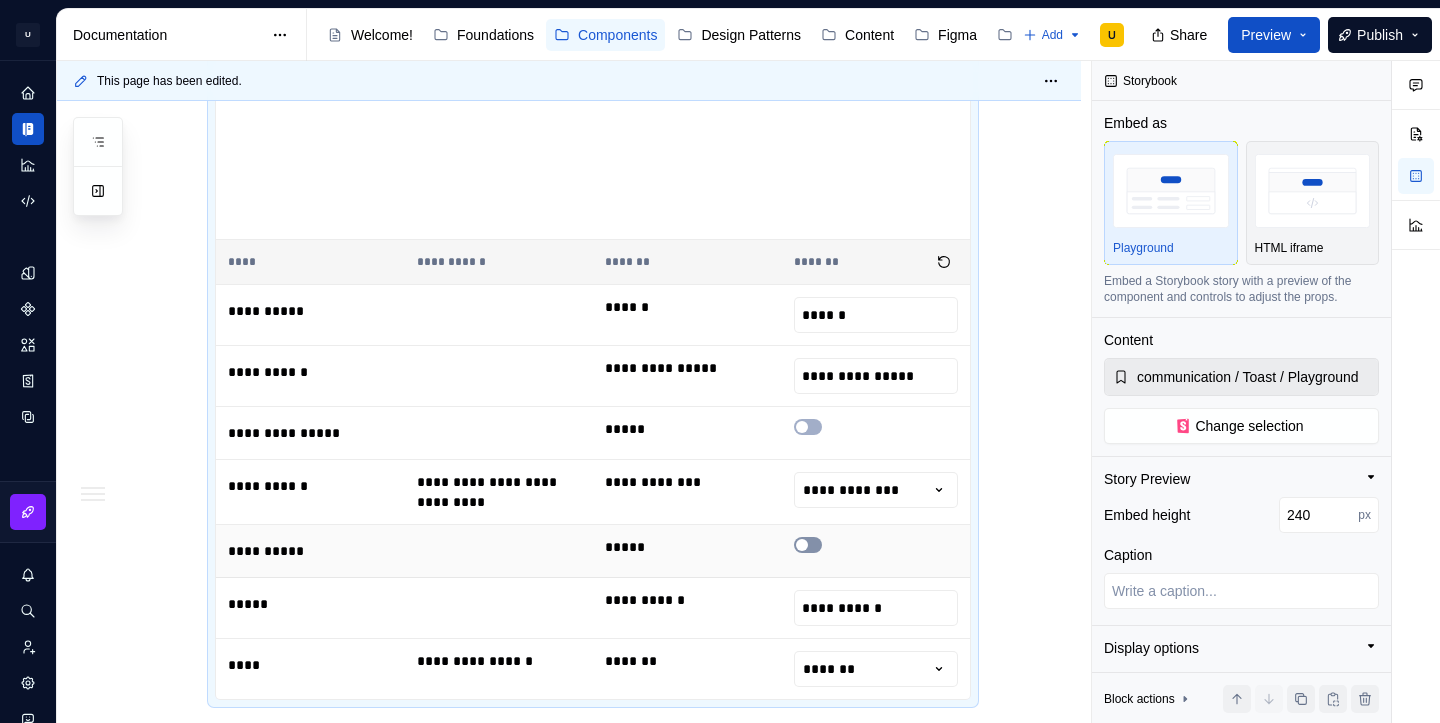 scroll, scrollTop: 2663, scrollLeft: 0, axis: vertical 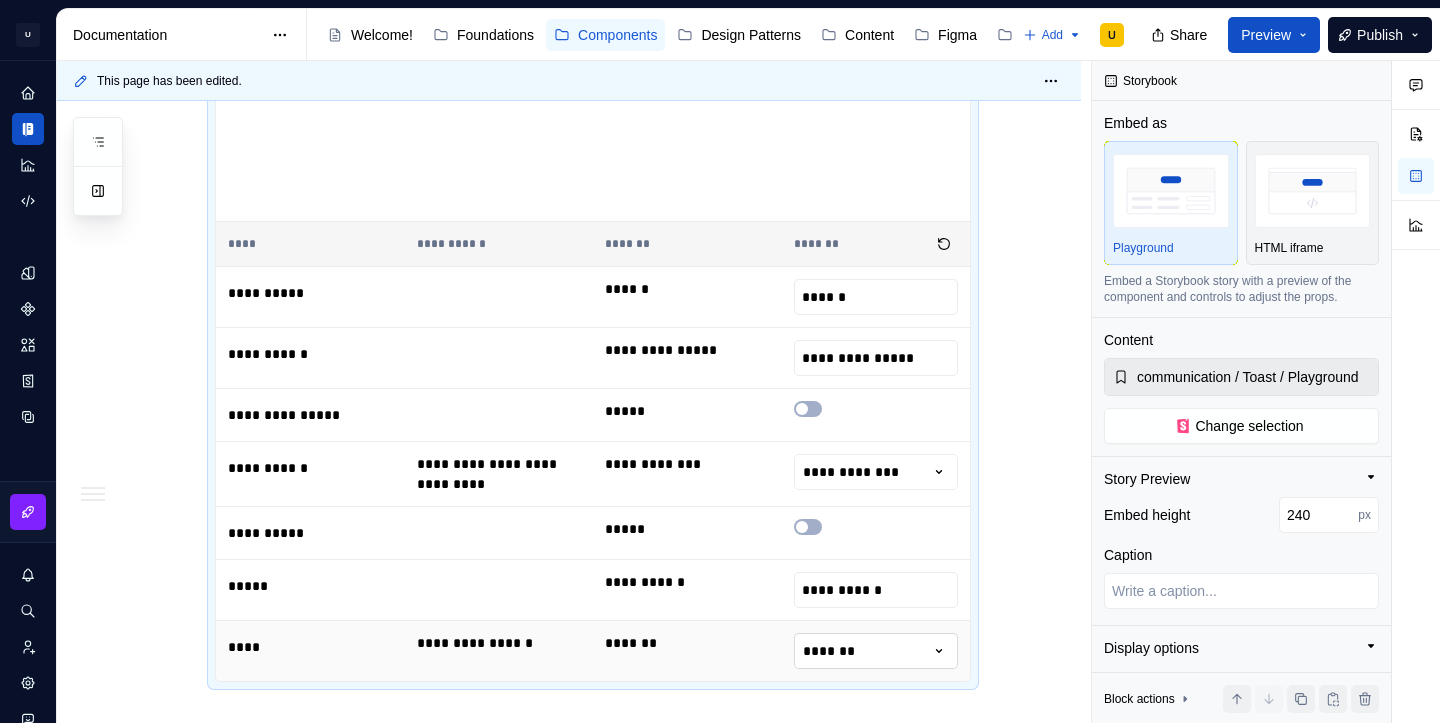 click on "U Clarice.DS U Design system data Documentation
Accessibility guide for tree Page tree.
Navigate the tree with the arrow keys. Common tree hotkeys apply. Further keybindings are available:
enter to execute primary action on focused item
f2 to start renaming the focused item
escape to abort renaming an item
control+d to start dragging selected items
Welcome! Foundations Components Design Patterns Content Figma Changelog Add U Share Preview Publish Pages Add
Accessibility guide for tree Page tree.
Navigate the tree with the arrow keys. Common tree hotkeys apply. Further keybindings are available:
enter to execute primary action on focused item
f2 to start renaming the focused item
escape to abort renaming an item
control+d to start dragging selected items
Component overview 🔹 Buildable Asset Item Design Code Children 🔹 Action Button Button Link Button List Avatar" at bounding box center (720, 361) 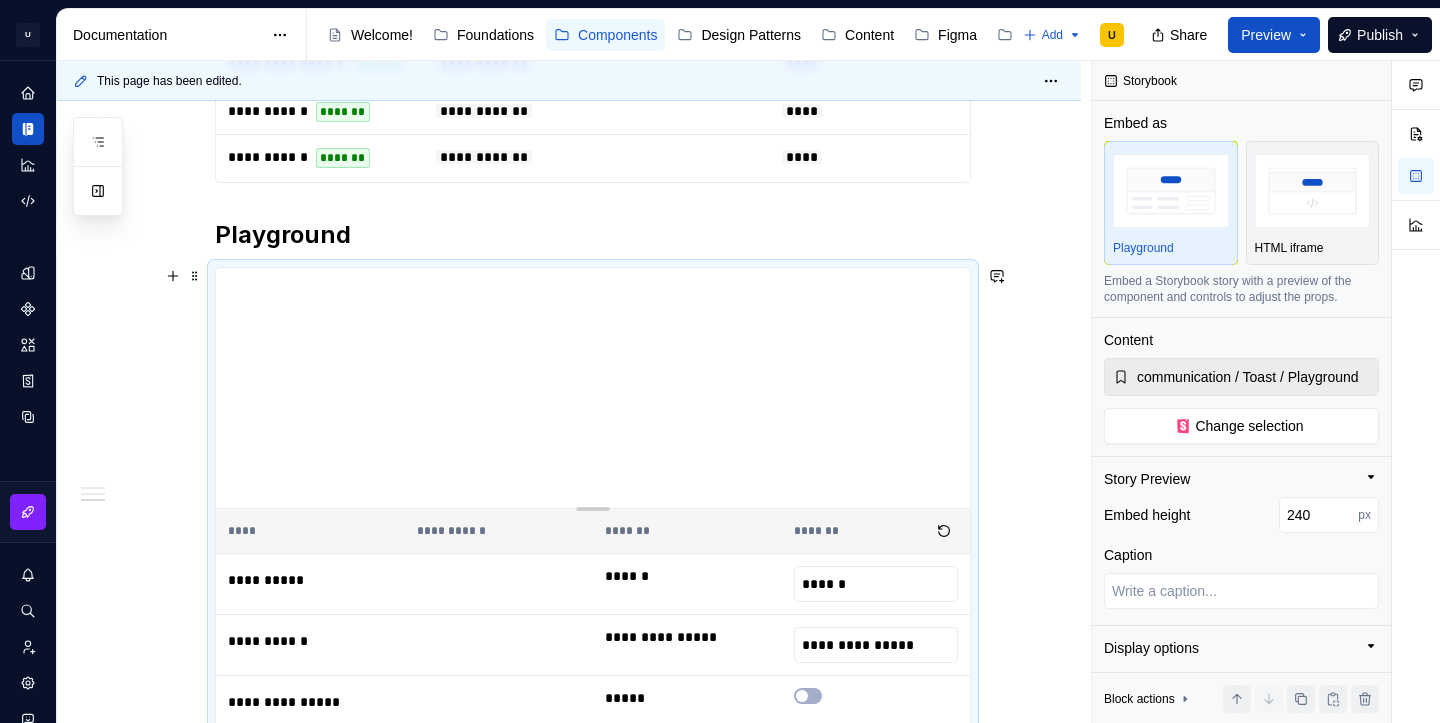 scroll, scrollTop: 2303, scrollLeft: 0, axis: vertical 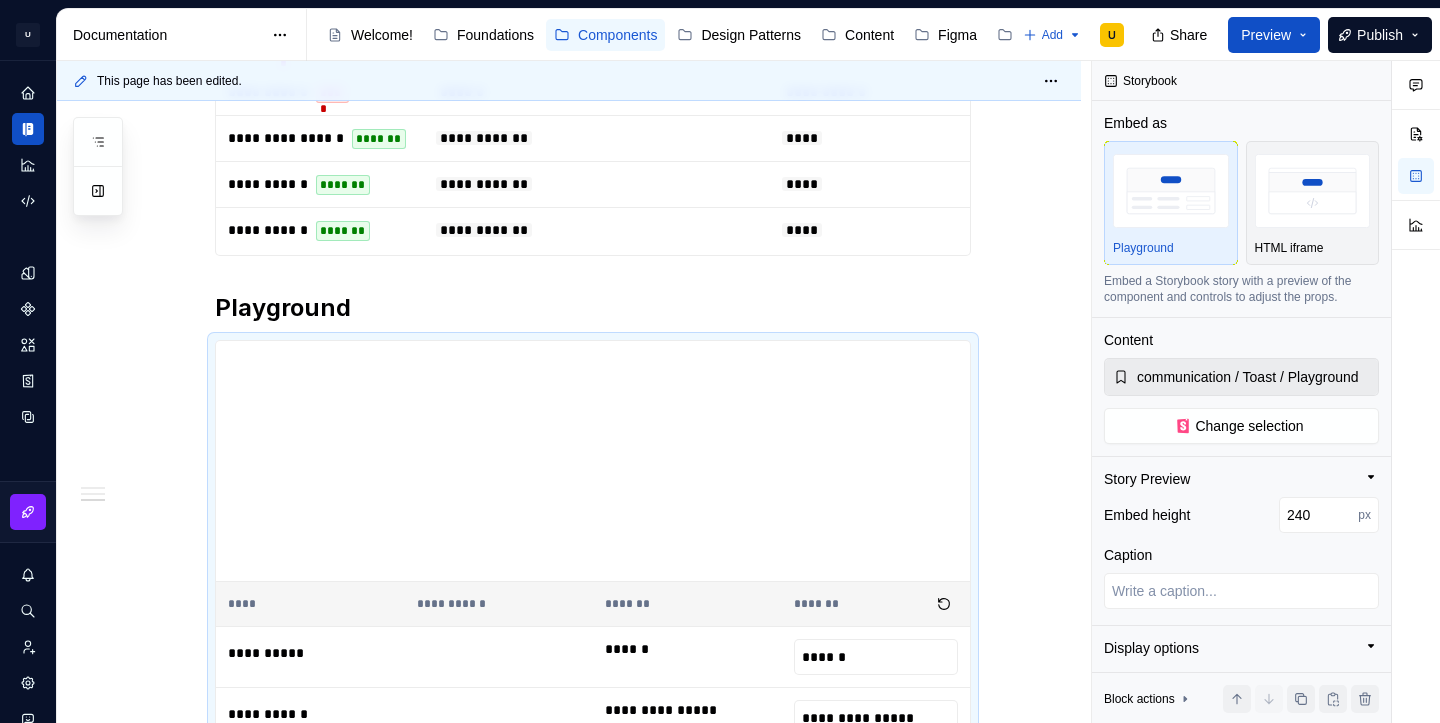 type on "*" 